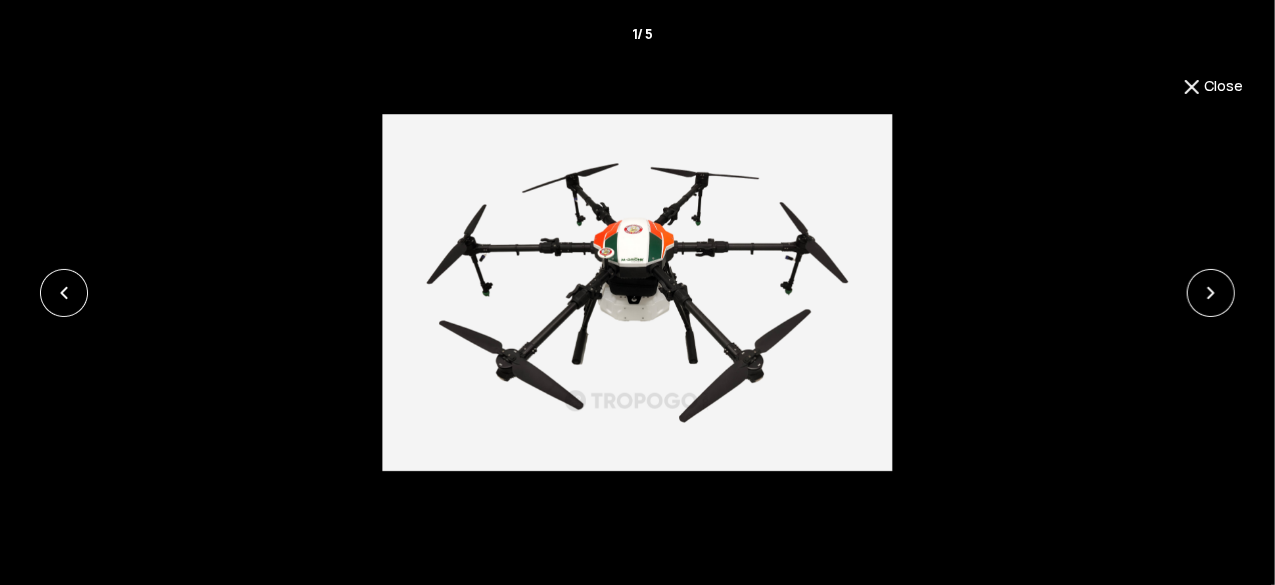 scroll, scrollTop: 0, scrollLeft: 0, axis: both 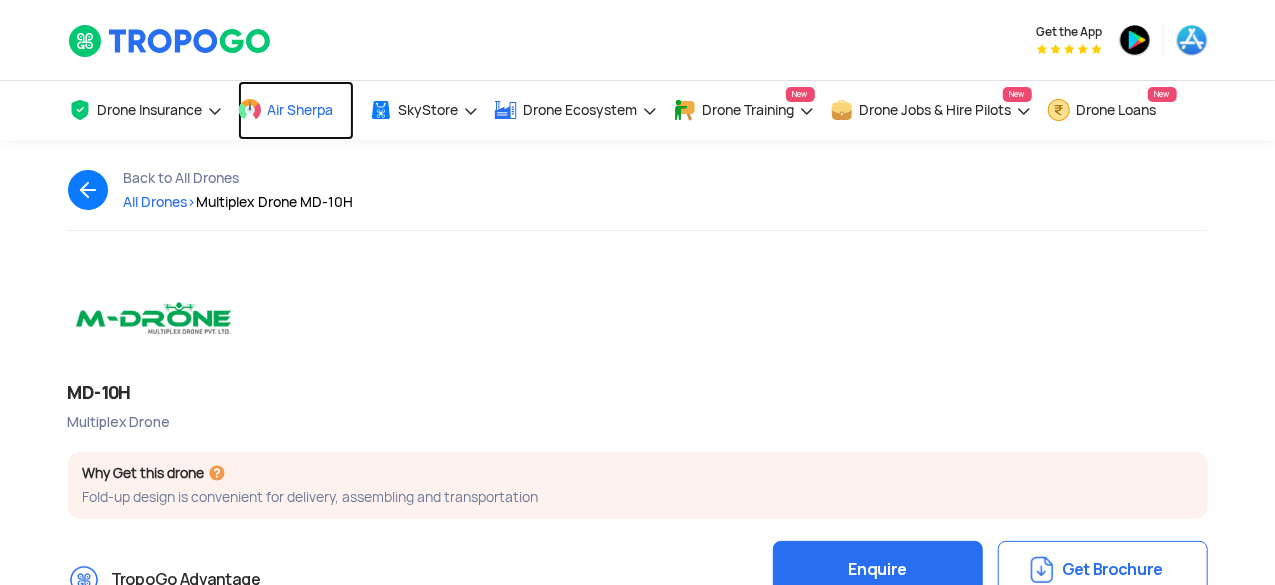 click on "Air Sherpa" at bounding box center [301, 110] 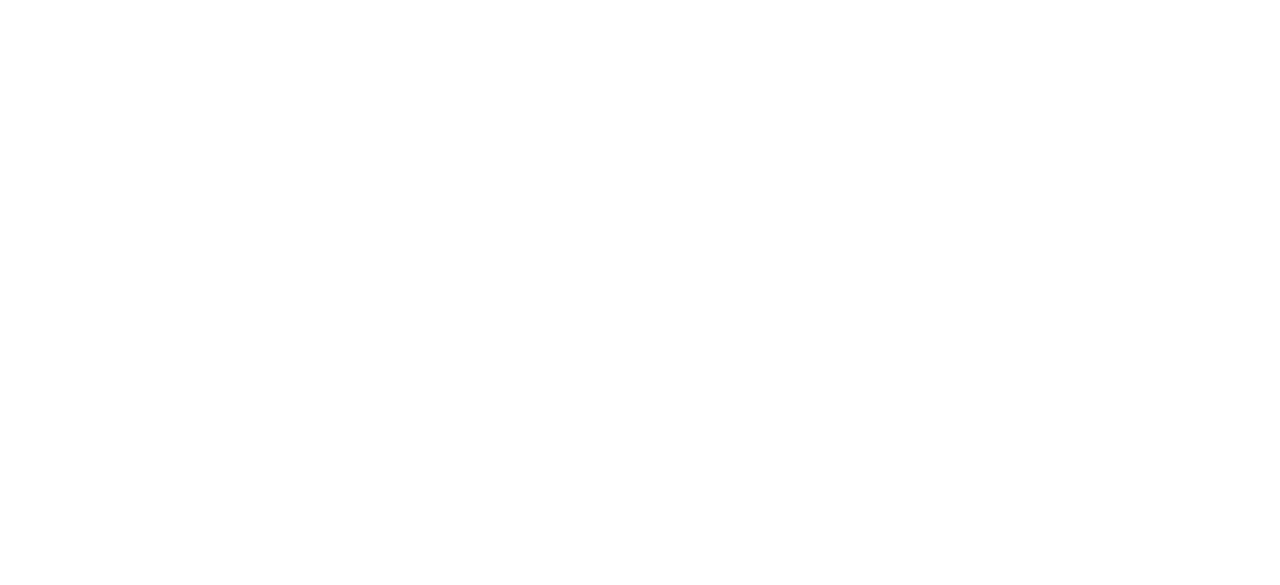 scroll, scrollTop: 0, scrollLeft: 0, axis: both 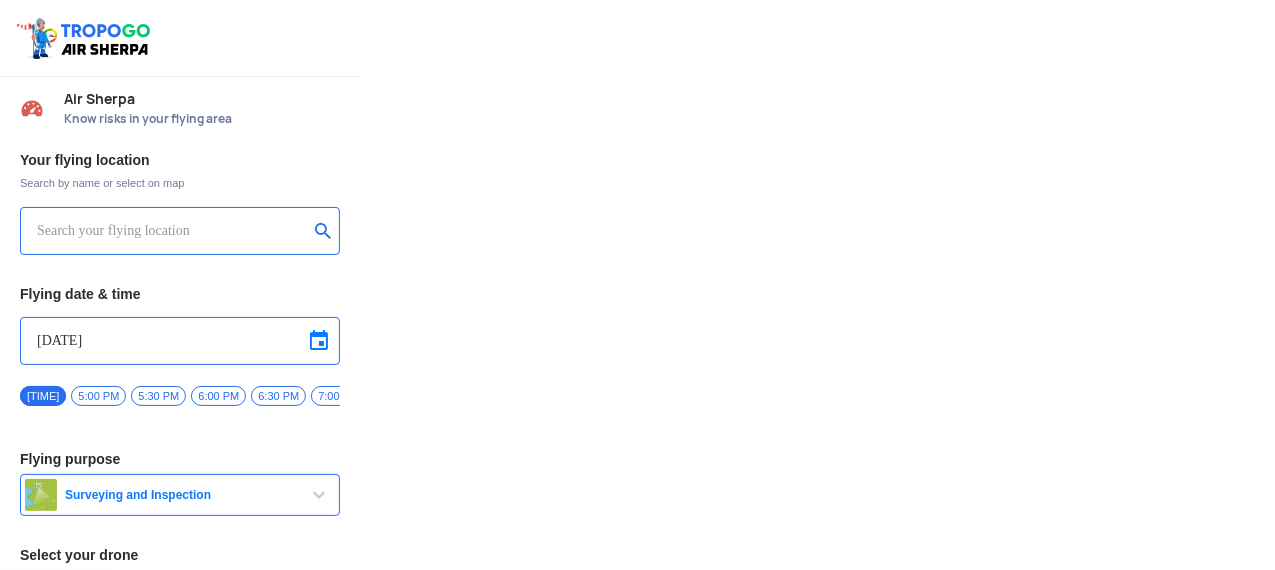 type on "DJI Mini2" 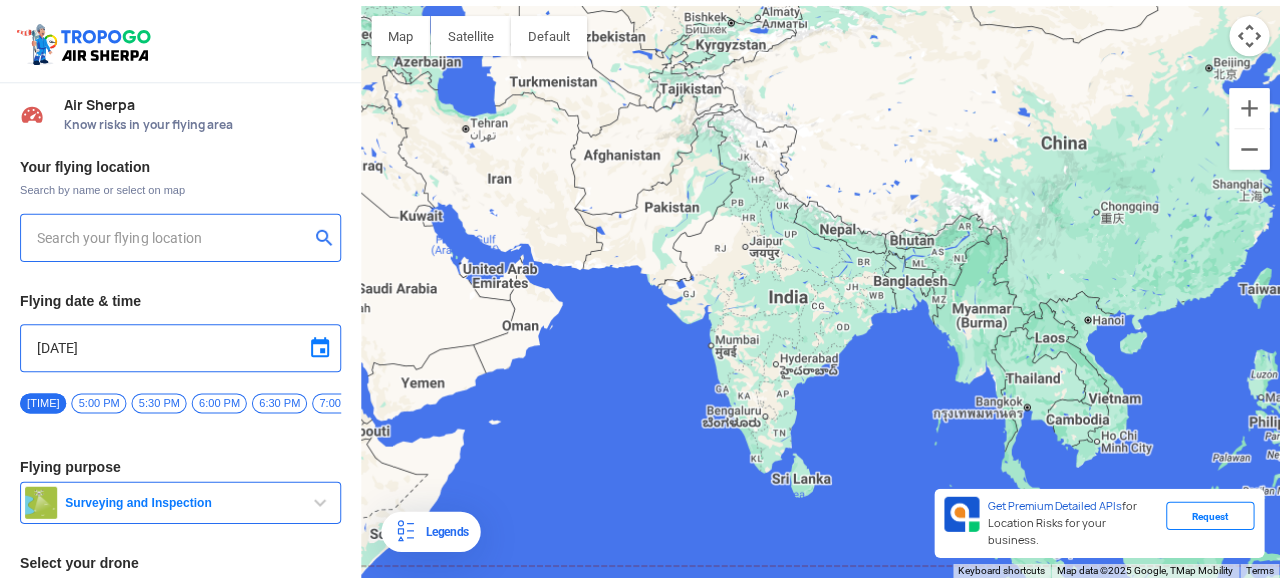 scroll, scrollTop: 0, scrollLeft: 0, axis: both 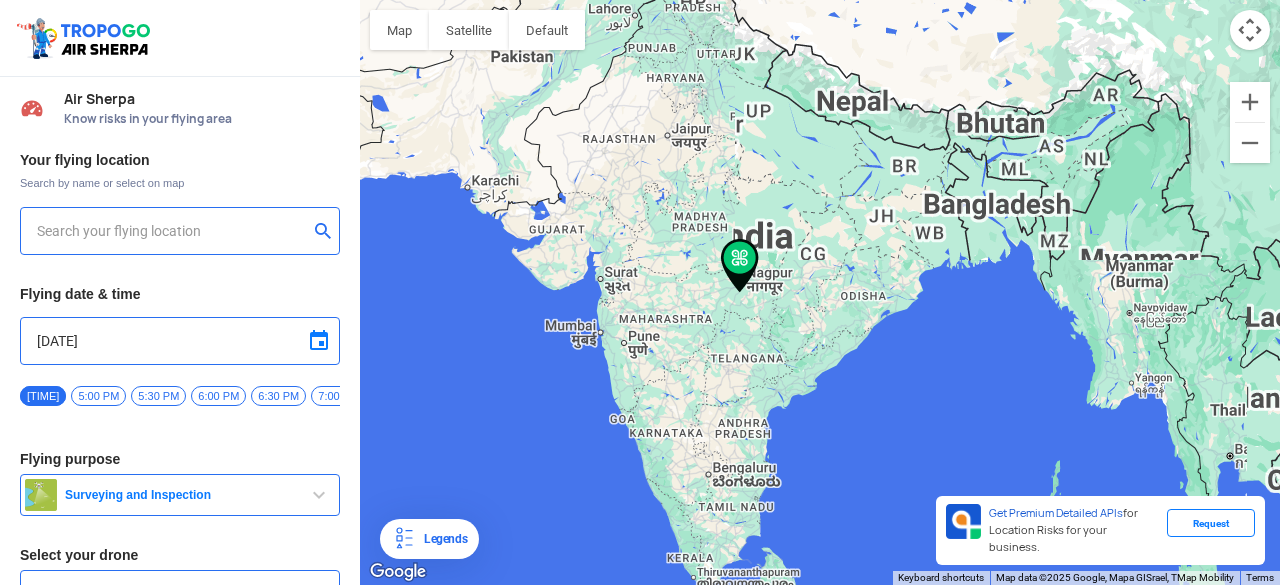 type on "[NUMBER], [STREET], [AREA], [STATE] [POSTAL_CODE], India" 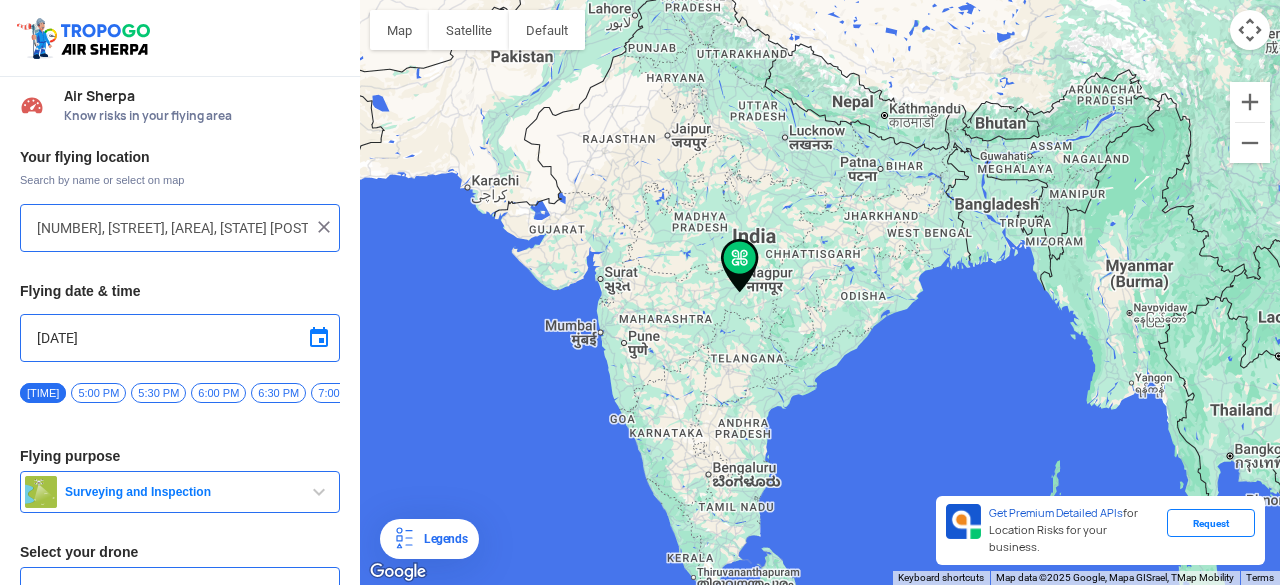 scroll, scrollTop: 0, scrollLeft: 0, axis: both 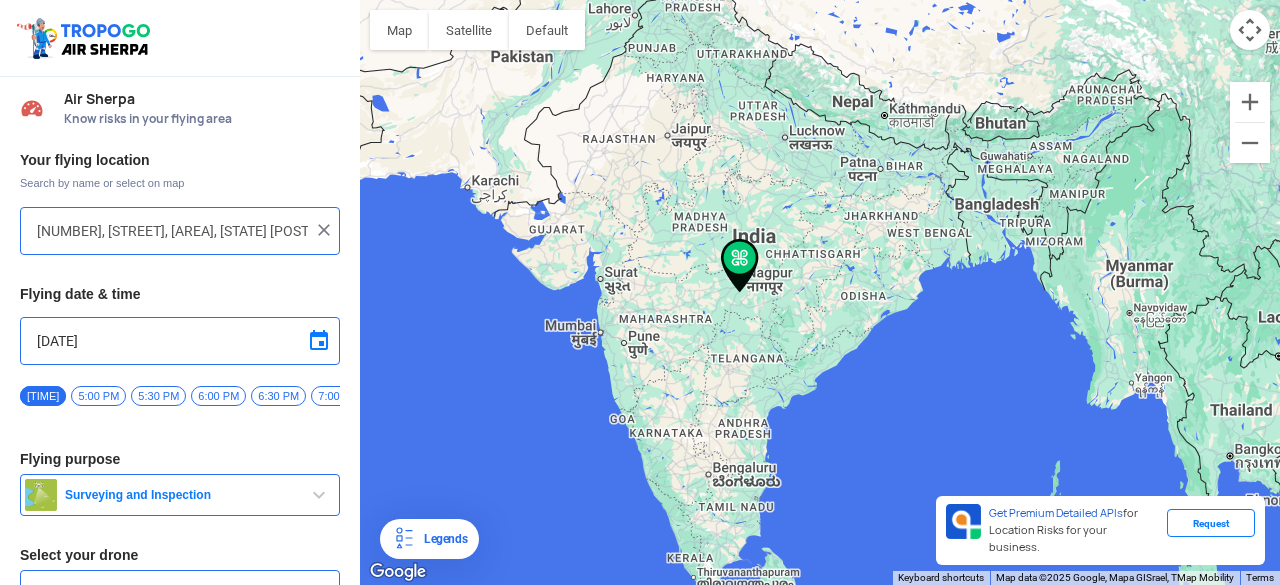 click on "Your flying location Search by name or select on map [NUMBER], [STREET], [AREA], [STATE] [POSTAL_CODE], India Flying date & time [DATE] [TIME] [TIME] [TIME] [TIME] [TIME] [TIME] [TIME] [TIME] [TIME] [TIME] [TIME] [TIME] [TIME] Flying purpose Surveying and Inspection Surveying and Inspection Agriculture Film and Photography Training Delivery and Logistics Hardware Testing (OEM) and Test Flying (modification) Security Emergency Services (Time Critical Applications) Search and Rescue Academy/Research Sporting Entertainment Recreational Select your drone DJI Mini2 Calculate my risk" at bounding box center (180, 418) 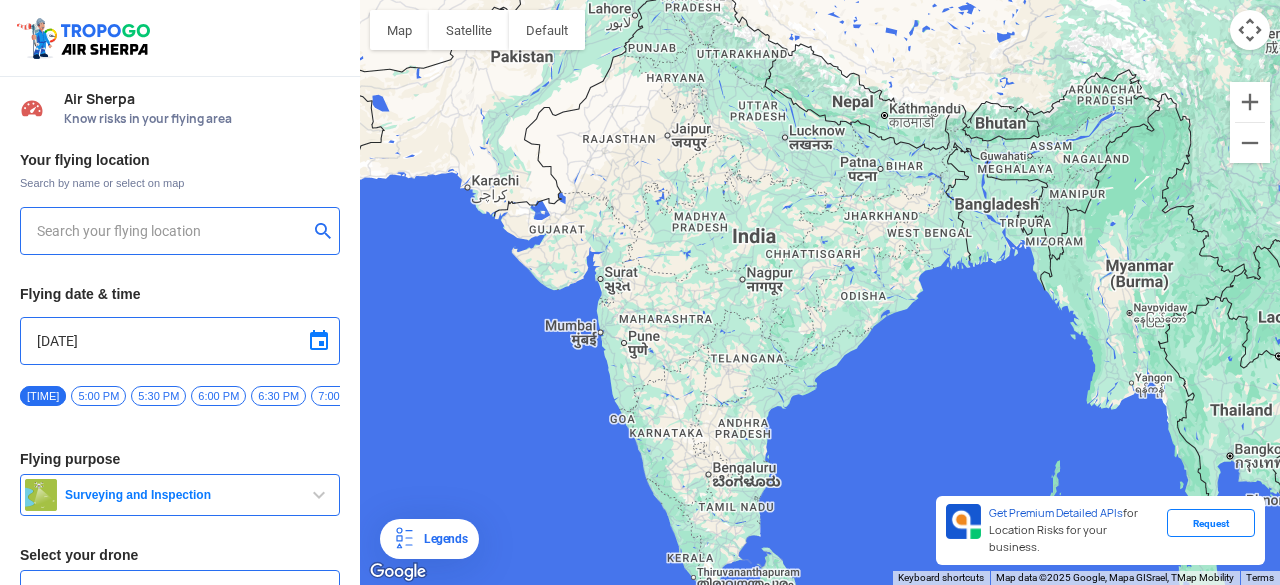 click at bounding box center [172, 231] 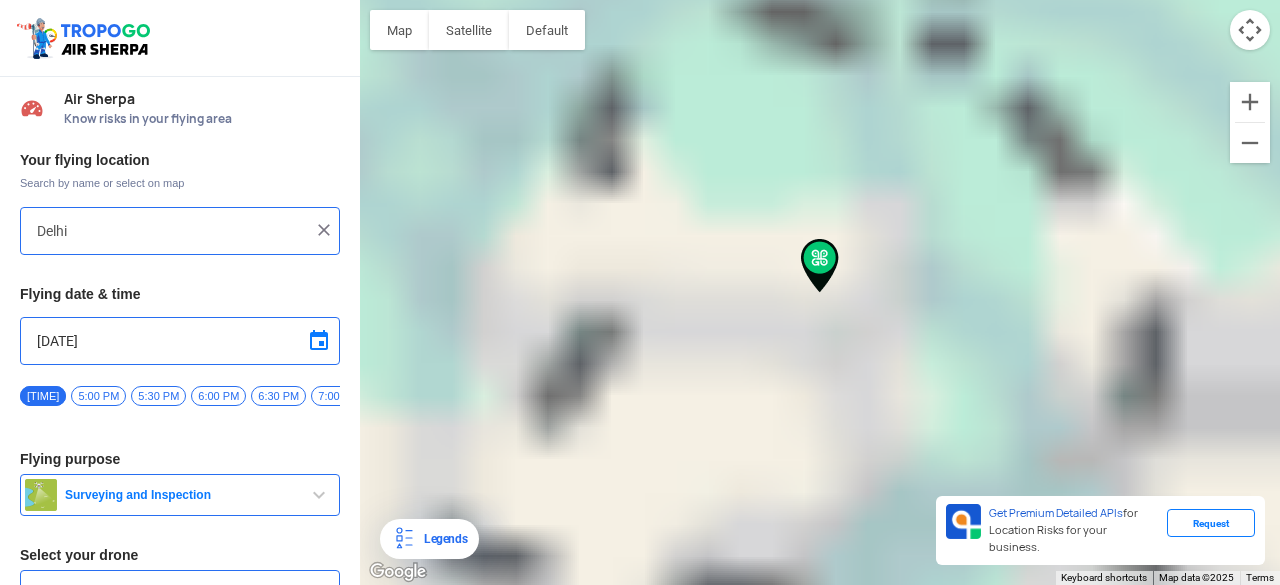 type on "[NUMBER], [STREET], [AREA], [CITY], [STATE], [POSTAL_CODE], India" 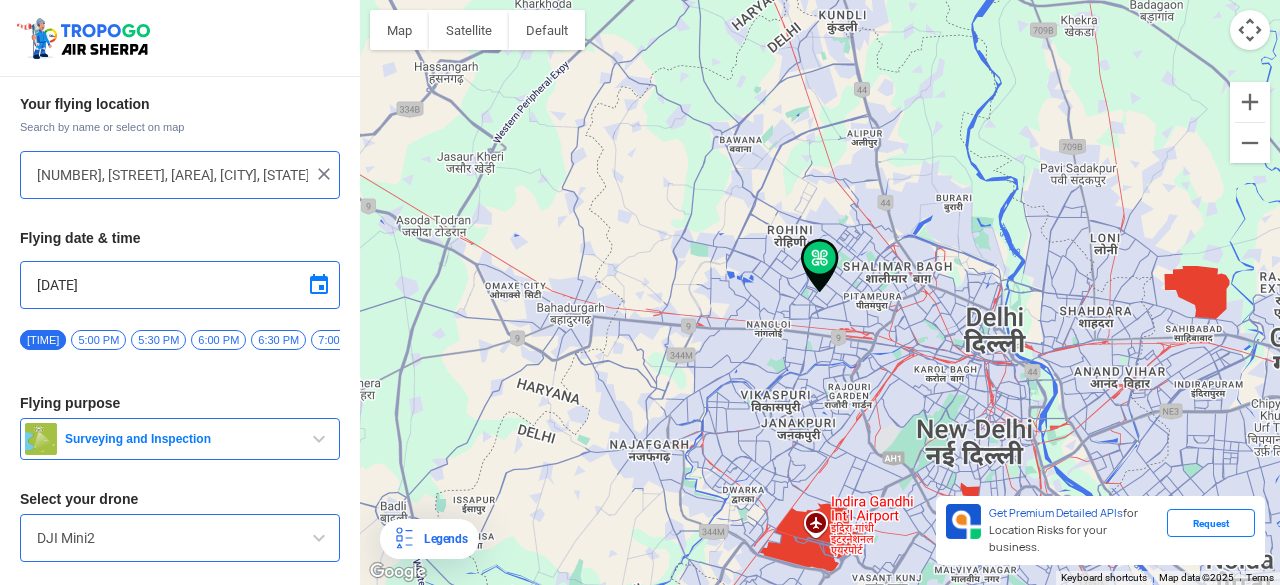 scroll, scrollTop: 100, scrollLeft: 0, axis: vertical 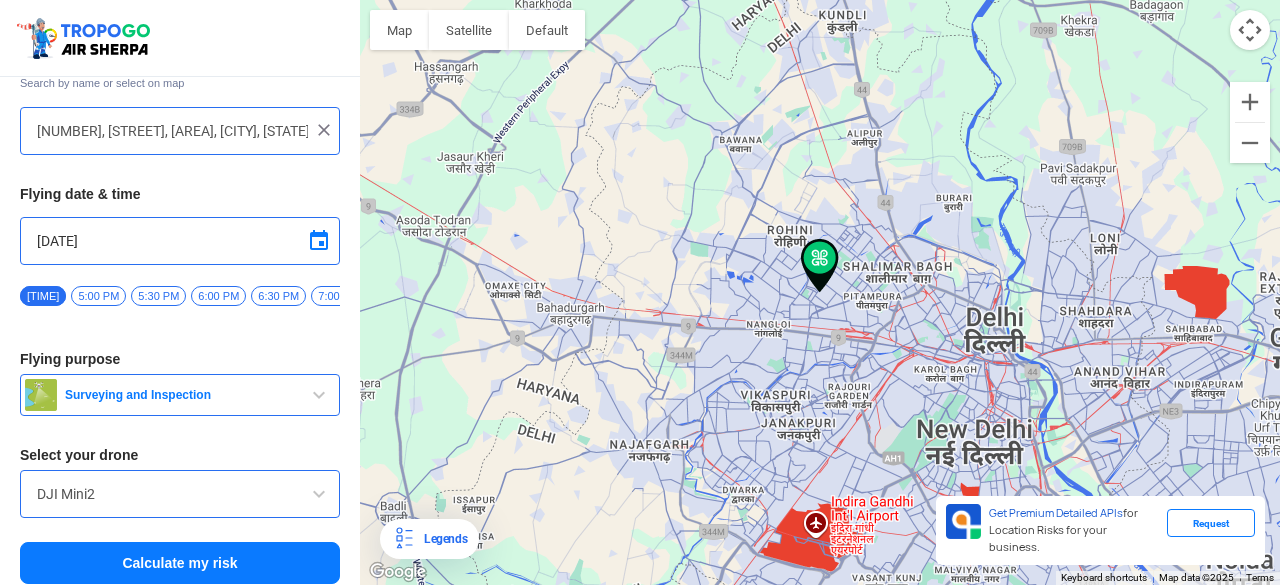 click on "Surveying and Inspection" at bounding box center [180, 395] 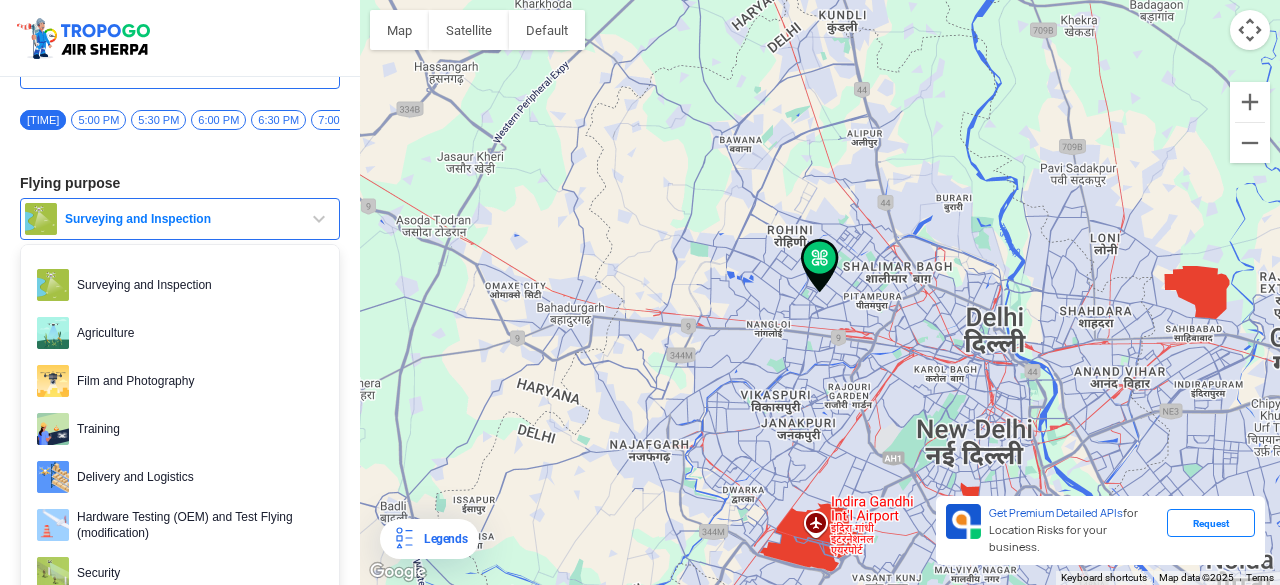 scroll, scrollTop: 291, scrollLeft: 0, axis: vertical 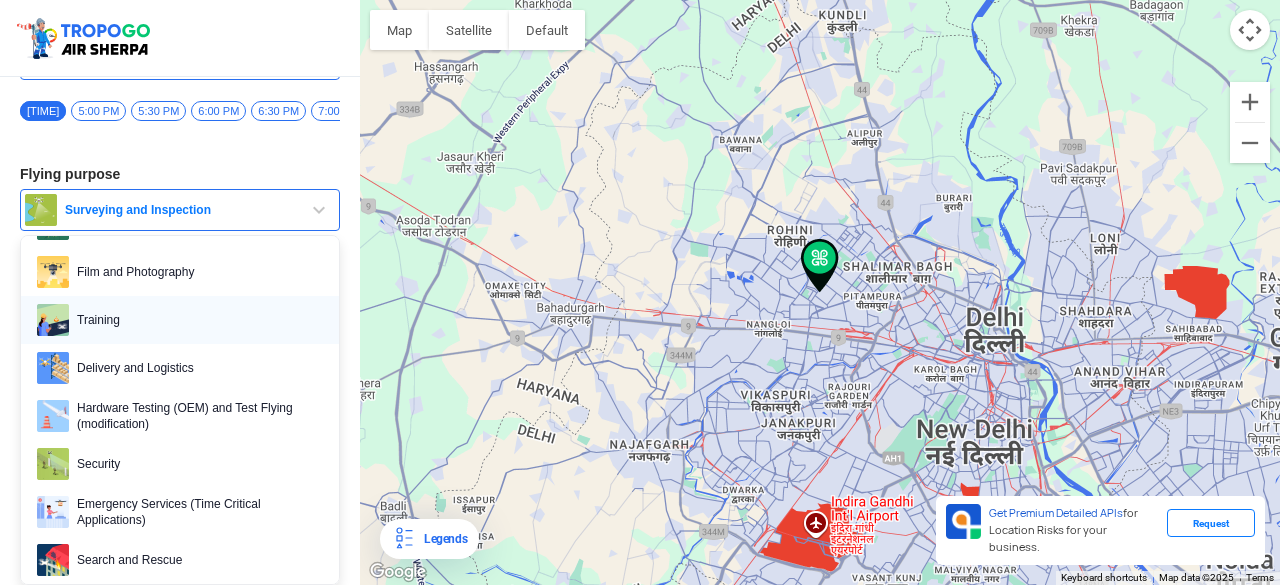 click on "Training" at bounding box center [196, 320] 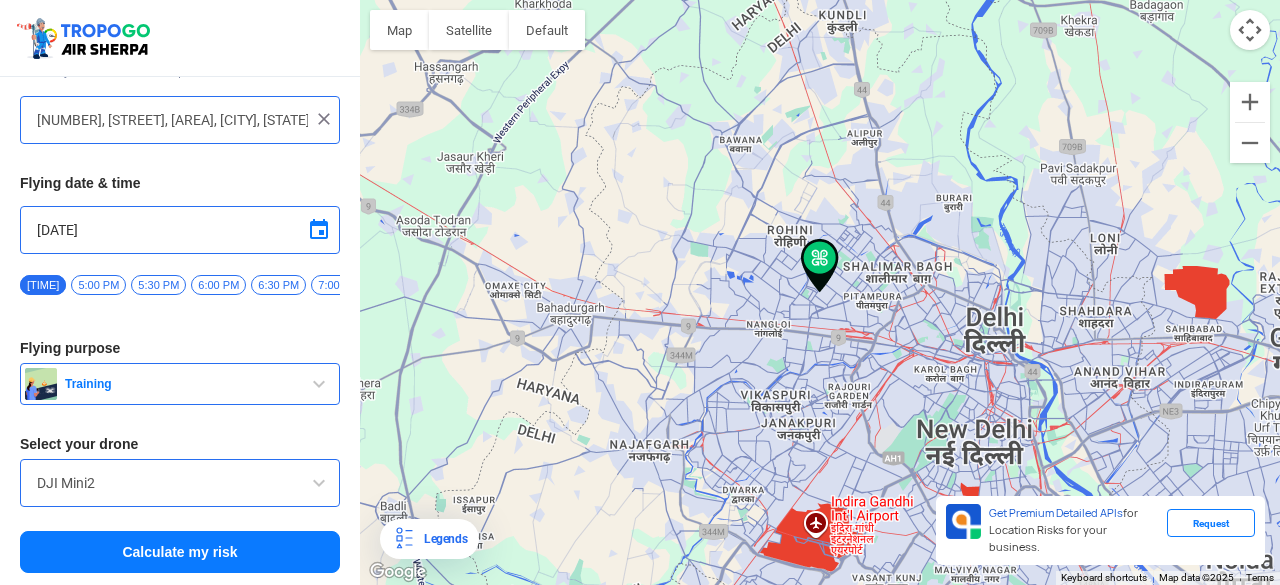 scroll, scrollTop: 116, scrollLeft: 0, axis: vertical 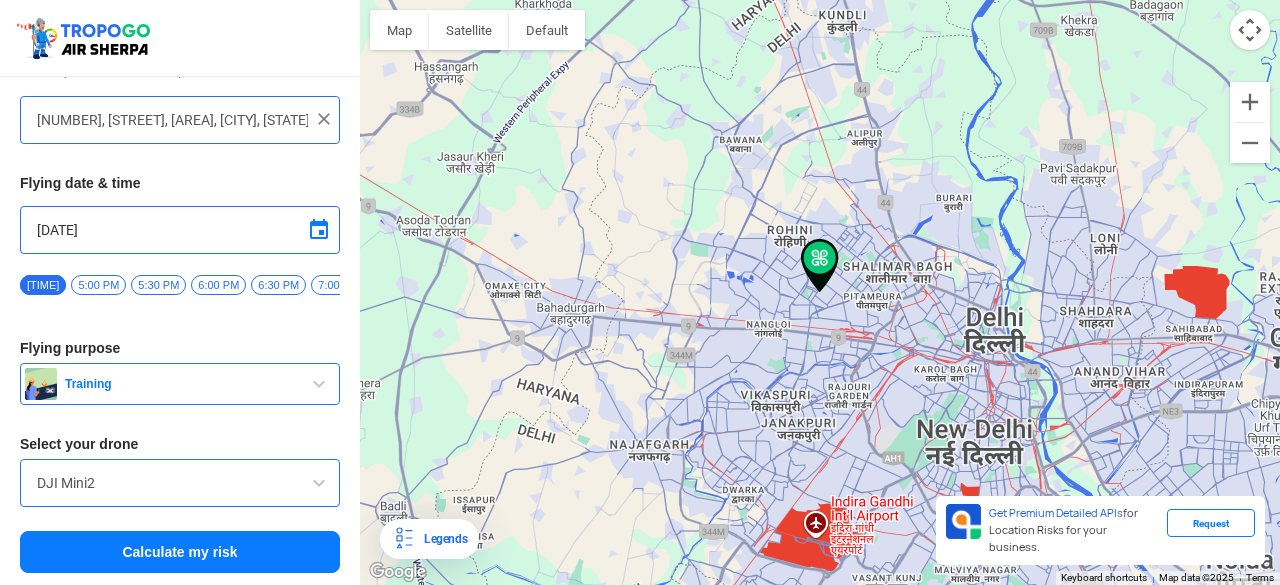 click on "Your flying location Search by name or select on map [NUMBER], [STREET], [AREA], [CITY], [STATE], [POSTAL_CODE], India Flying date & time [DATE] [TIME] [TIME] [TIME] [TIME] [TIME] [TIME] [TIME] [TIME] [TIME] [TIME] [TIME] [TIME] [TIME] Flying purpose Training Surveying and Inspection Agriculture Film and Photography Training Delivery and Logistics Hardware Testing (OEM) and Test Flying (modification) Security Emergency Services (Time Critical Applications) Search and Rescue Academy/Research Sporting Entertainment Recreational Select your drone DJI Mini2 Calculate my risk" at bounding box center (180, 307) 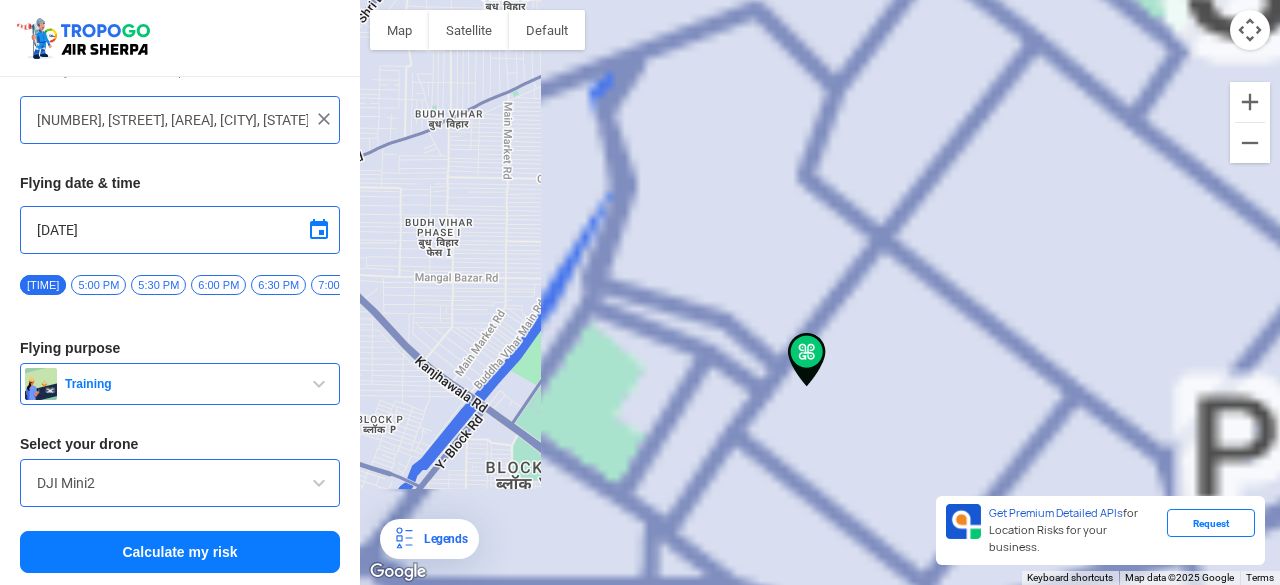 drag, startPoint x: 819, startPoint y: 480, endPoint x: 807, endPoint y: 365, distance: 115.62439 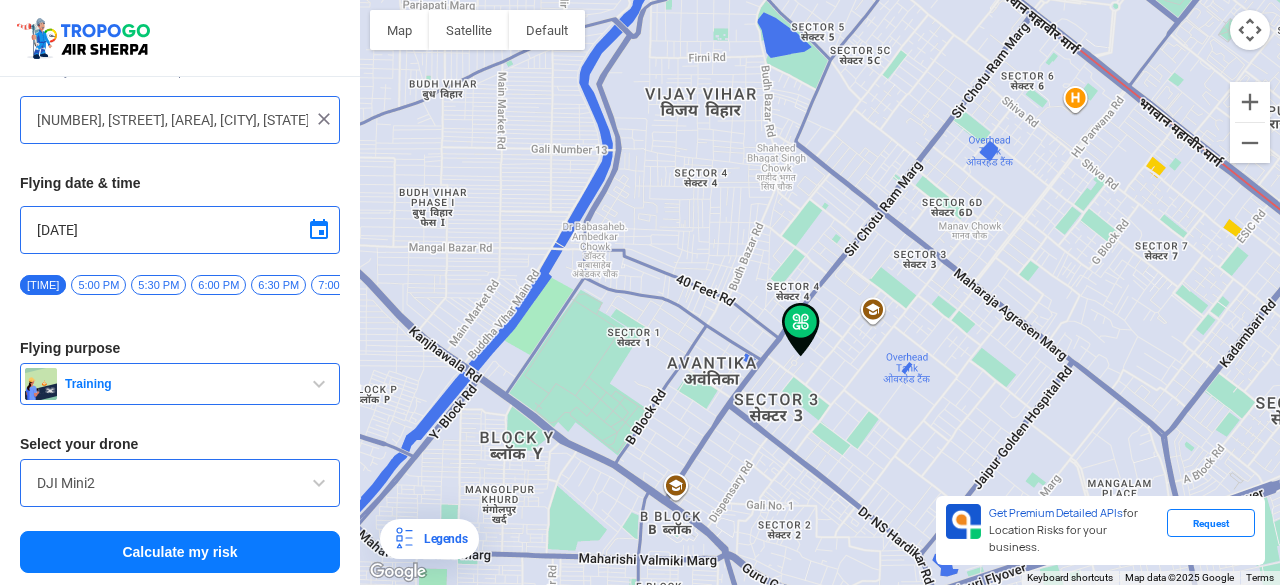 click 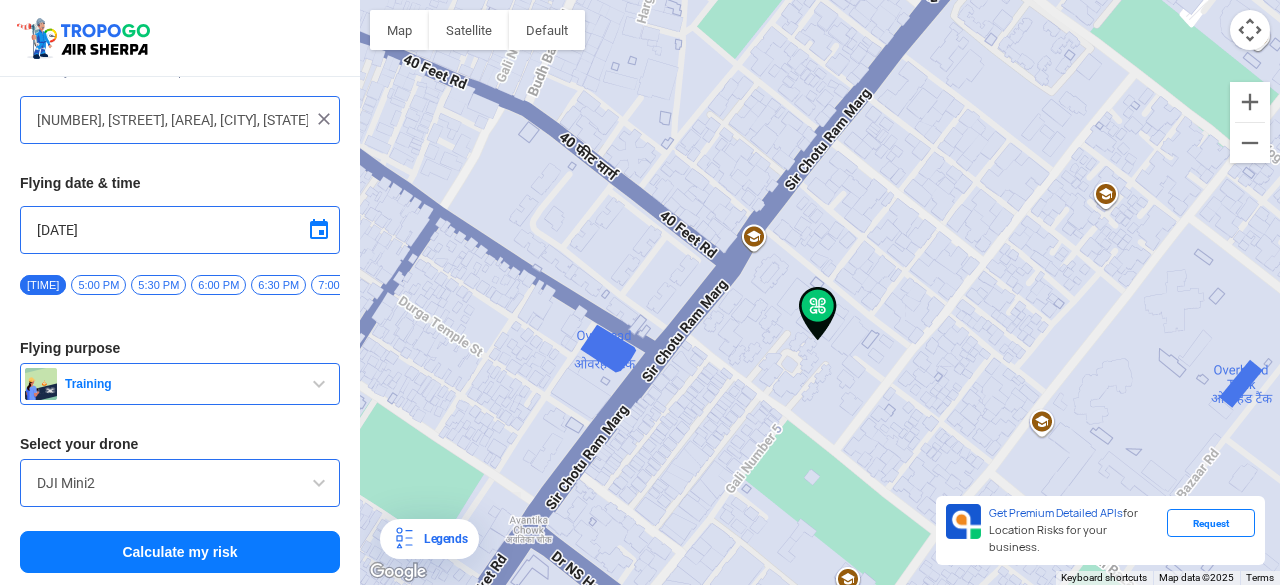 drag, startPoint x: 784, startPoint y: 361, endPoint x: 751, endPoint y: 337, distance: 40.804413 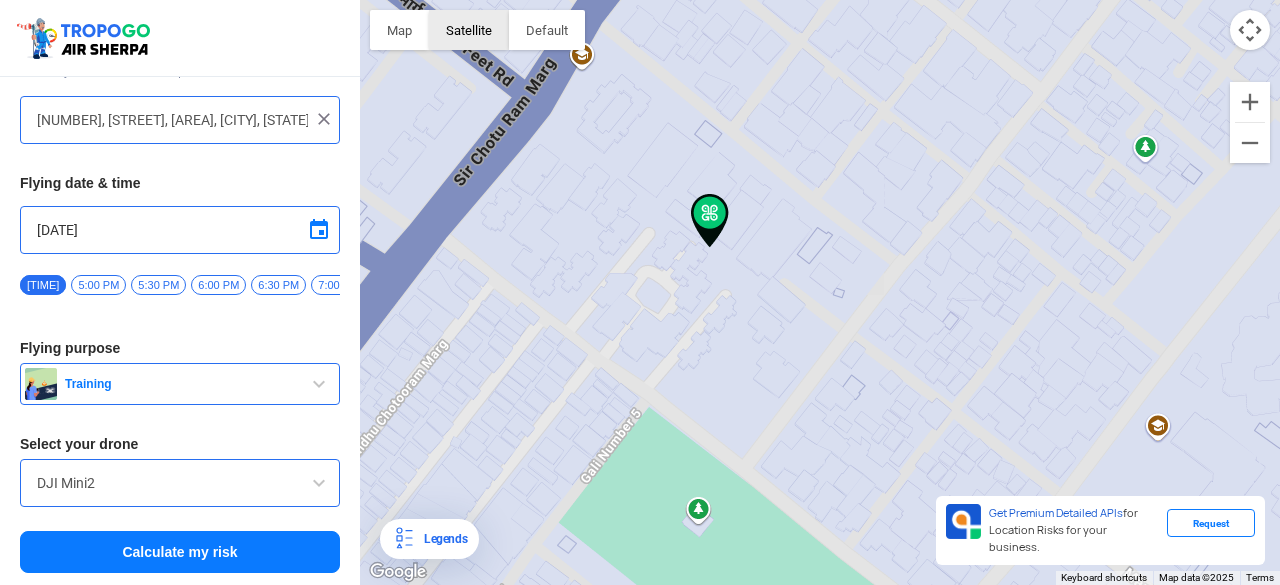 click on "Satellite" at bounding box center [469, 30] 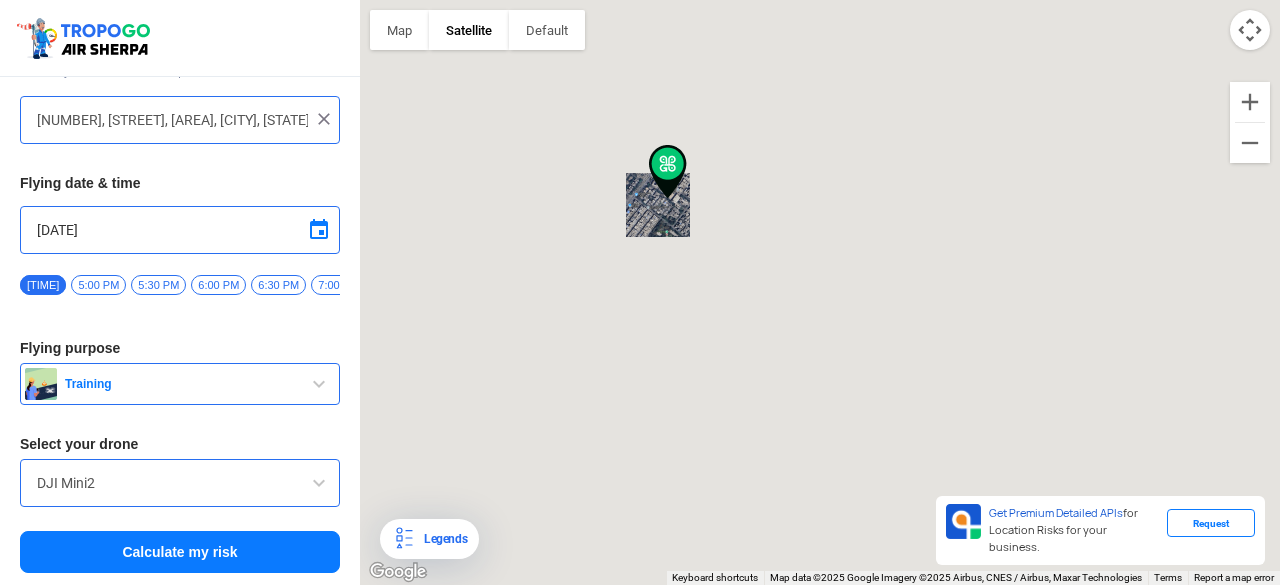 drag, startPoint x: 540, startPoint y: 356, endPoint x: 534, endPoint y: 347, distance: 10.816654 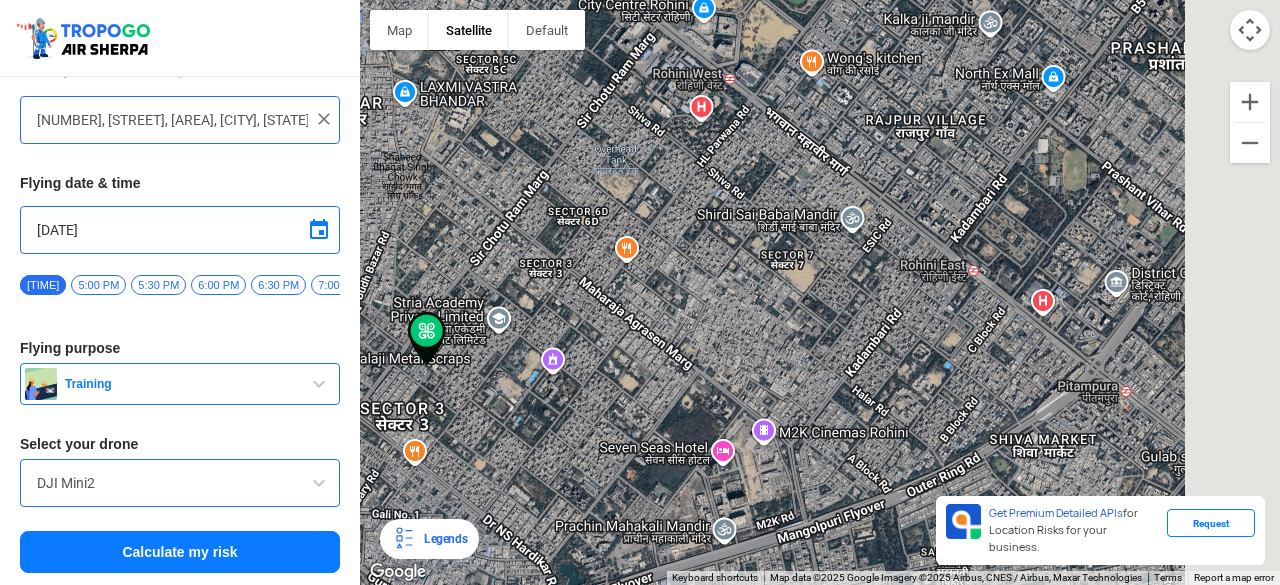drag, startPoint x: 959, startPoint y: 172, endPoint x: 727, endPoint y: 365, distance: 301.78302 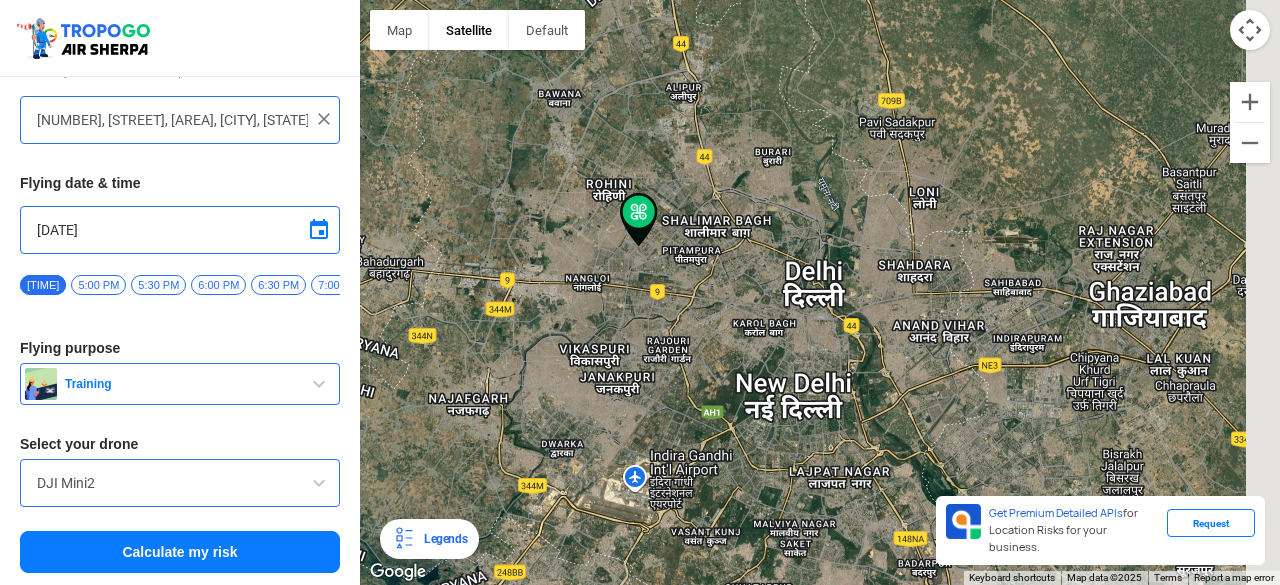 drag, startPoint x: 948, startPoint y: 393, endPoint x: 868, endPoint y: 259, distance: 156.06409 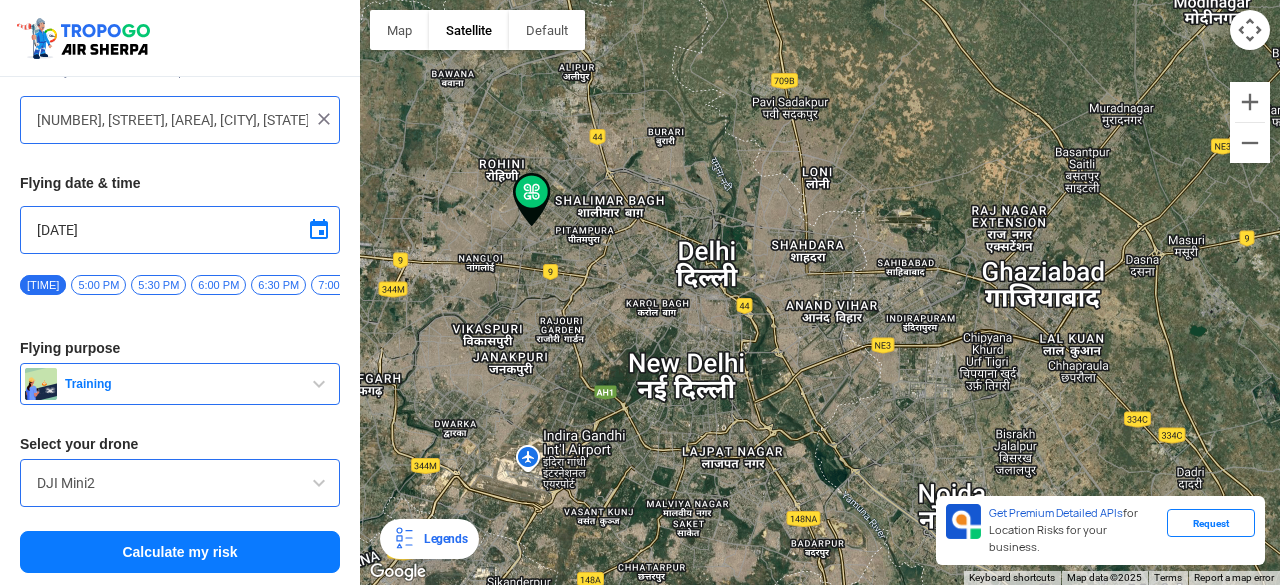 drag, startPoint x: 945, startPoint y: 275, endPoint x: 852, endPoint y: 270, distance: 93.13431 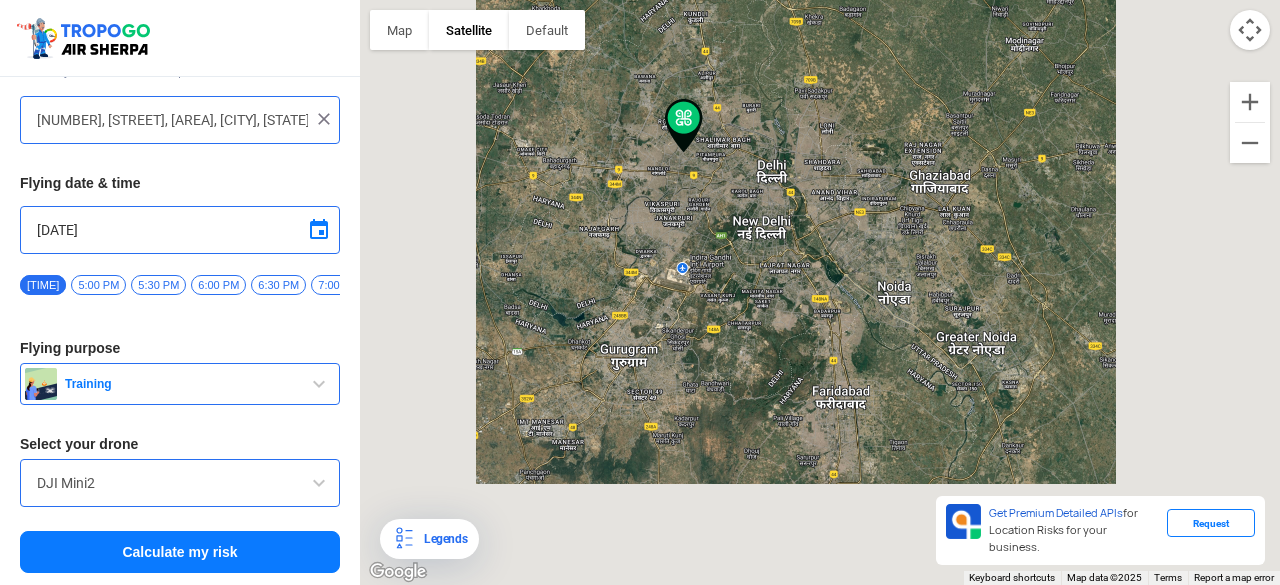 drag, startPoint x: 793, startPoint y: 402, endPoint x: 780, endPoint y: 287, distance: 115.73245 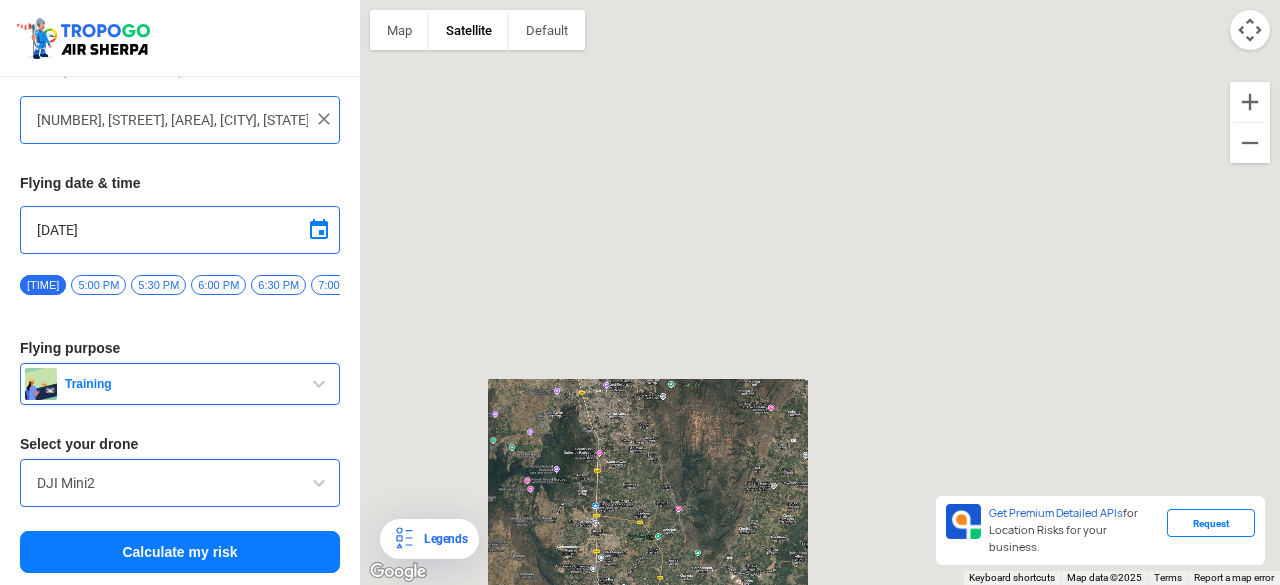 drag, startPoint x: 659, startPoint y: 270, endPoint x: 720, endPoint y: 377, distance: 123.16656 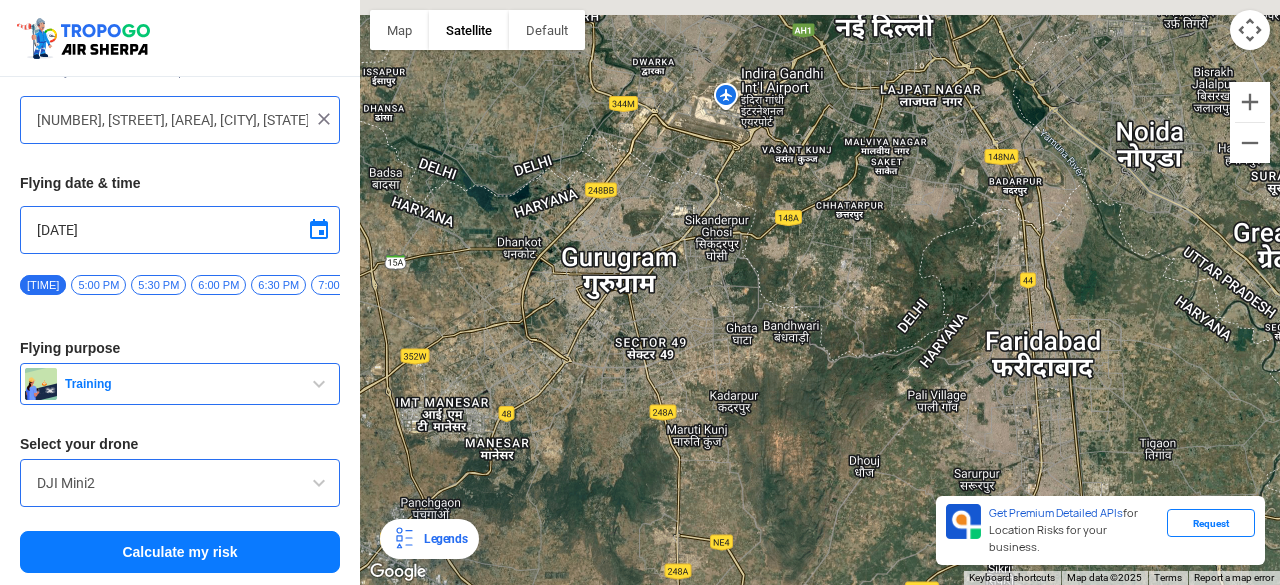 drag, startPoint x: 803, startPoint y: 275, endPoint x: 904, endPoint y: 295, distance: 102.96116 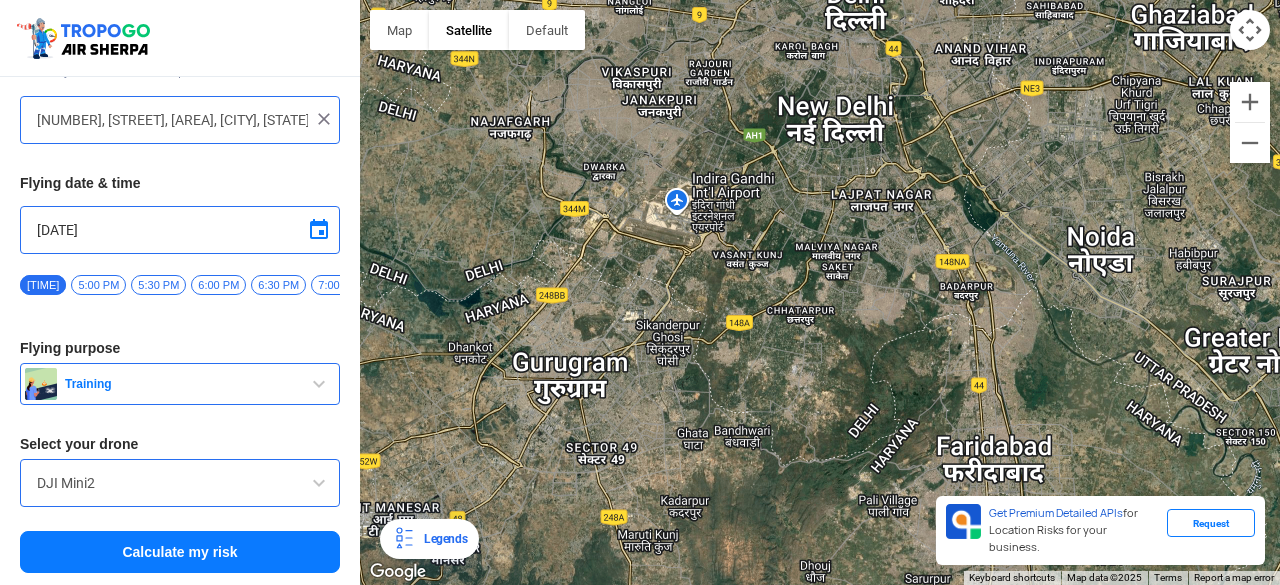 drag, startPoint x: 758, startPoint y: 260, endPoint x: 708, endPoint y: 372, distance: 122.653984 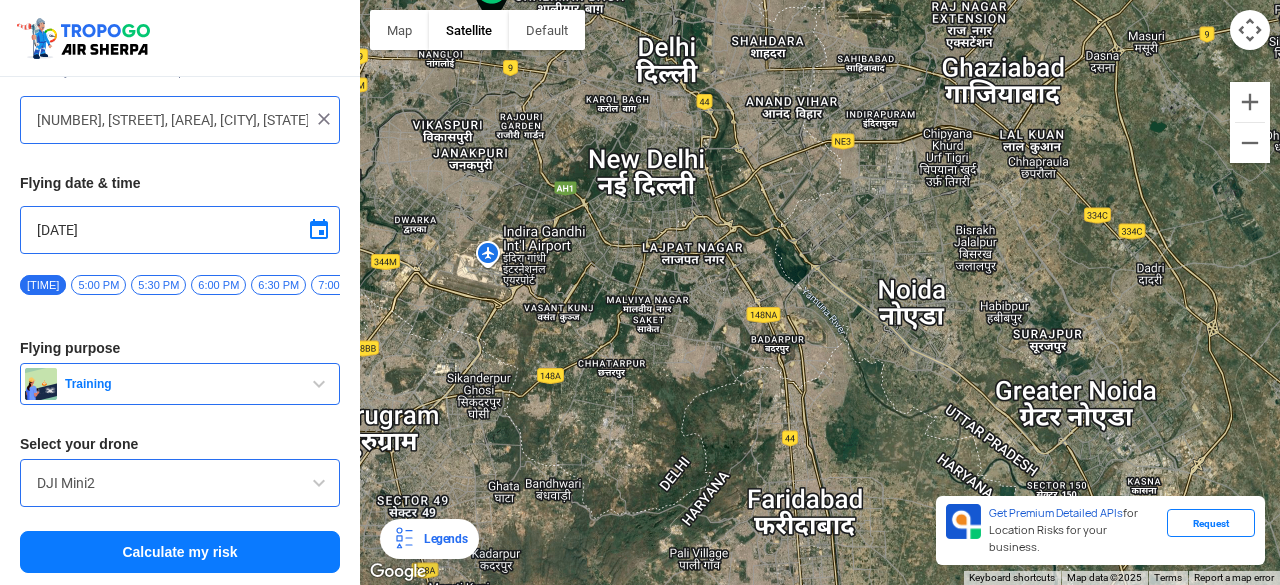 drag, startPoint x: 918, startPoint y: 417, endPoint x: 726, endPoint y: 466, distance: 198.15398 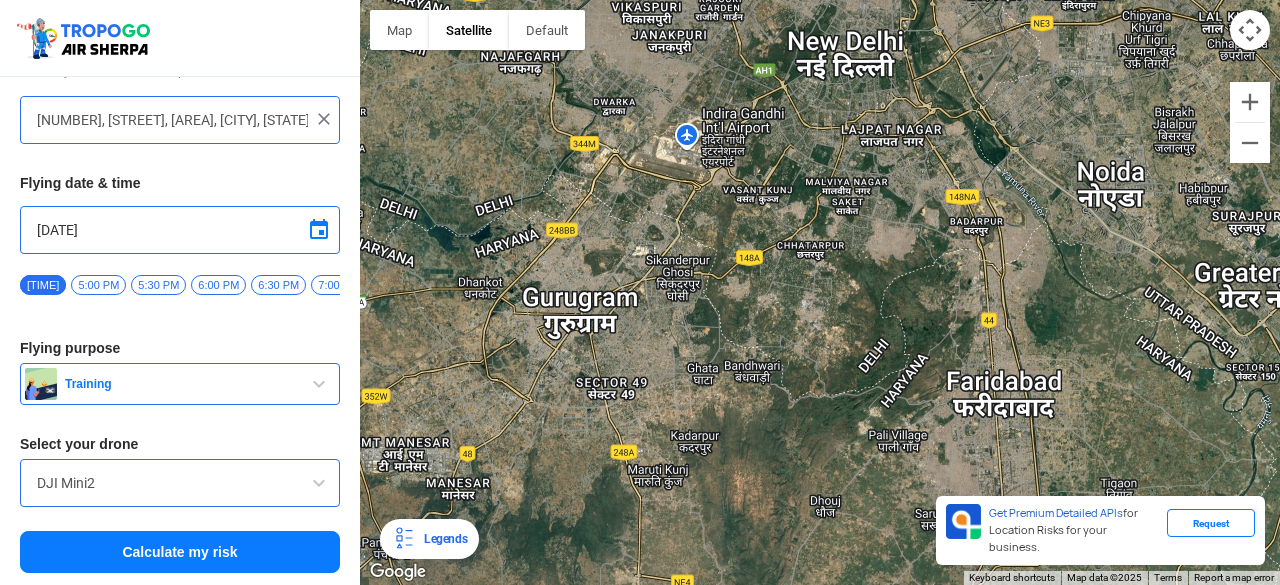drag, startPoint x: 670, startPoint y: 344, endPoint x: 870, endPoint y: 221, distance: 234.79565 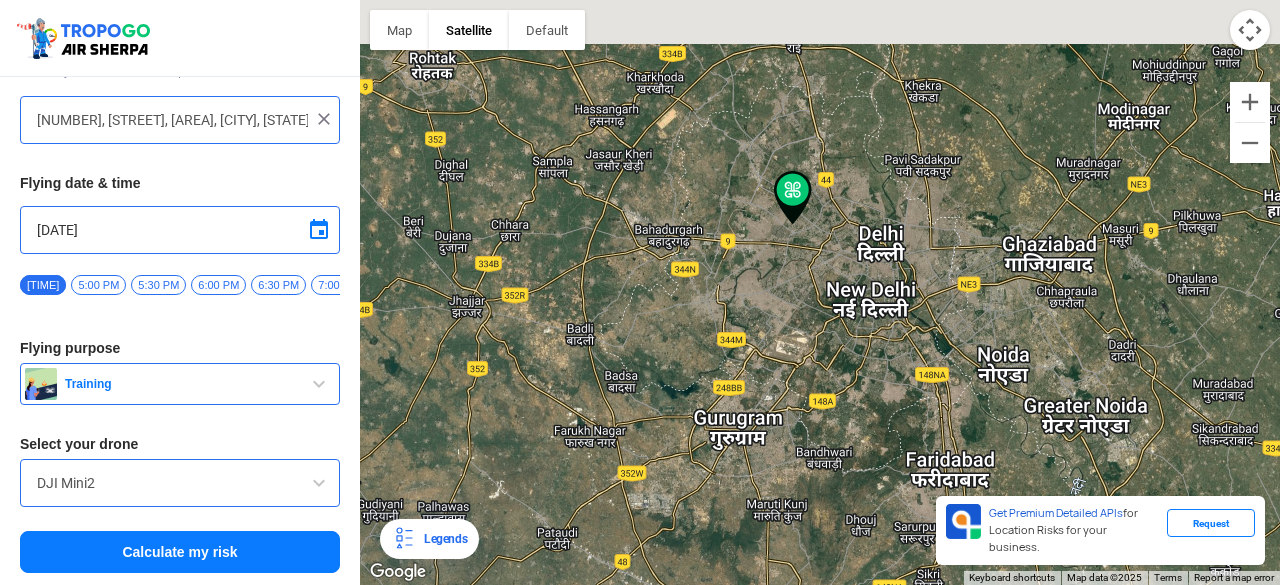 drag, startPoint x: 992, startPoint y: 132, endPoint x: 1010, endPoint y: 283, distance: 152.06906 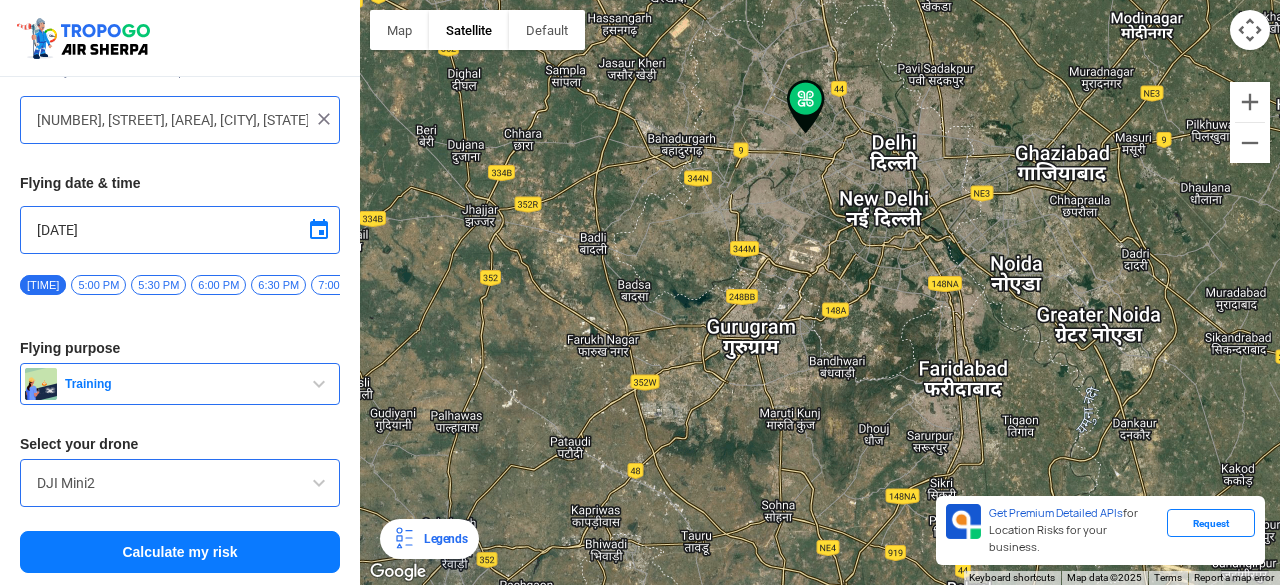 drag, startPoint x: 647, startPoint y: 335, endPoint x: 661, endPoint y: 235, distance: 100.97524 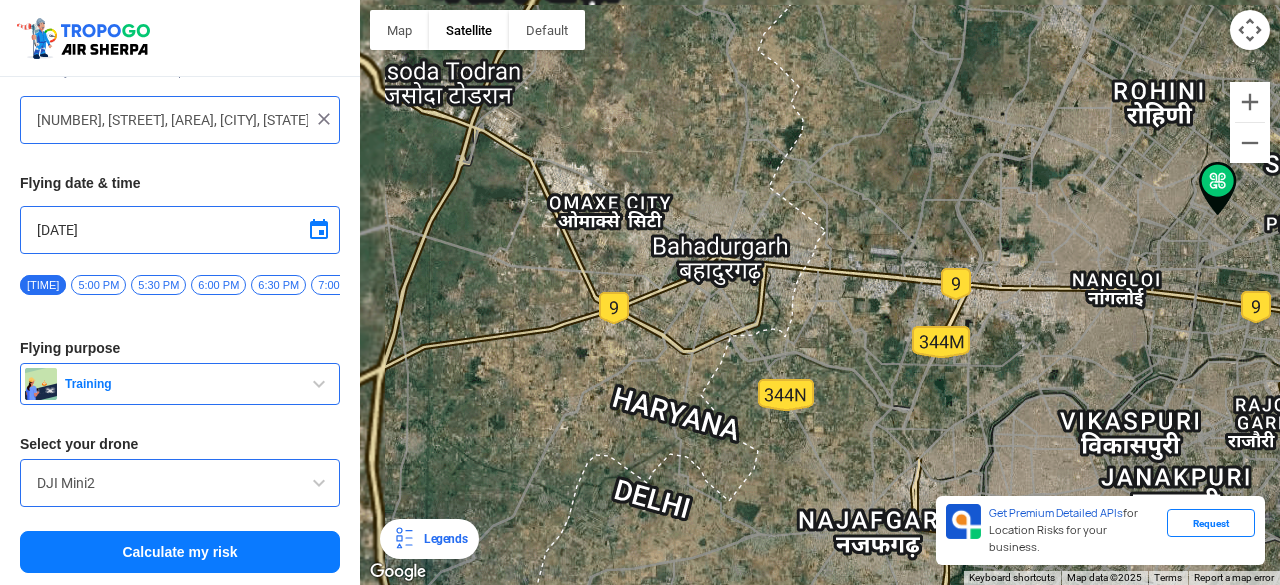 drag, startPoint x: 699, startPoint y: 210, endPoint x: 726, endPoint y: 306, distance: 99.724625 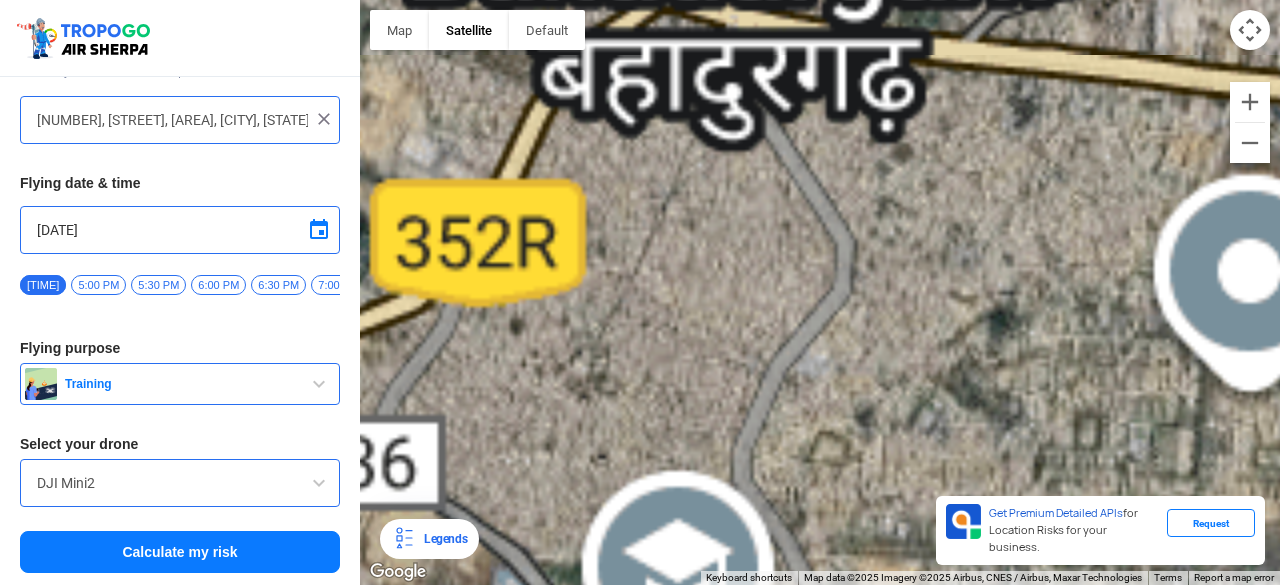 drag, startPoint x: 728, startPoint y: 319, endPoint x: 683, endPoint y: 185, distance: 141.35417 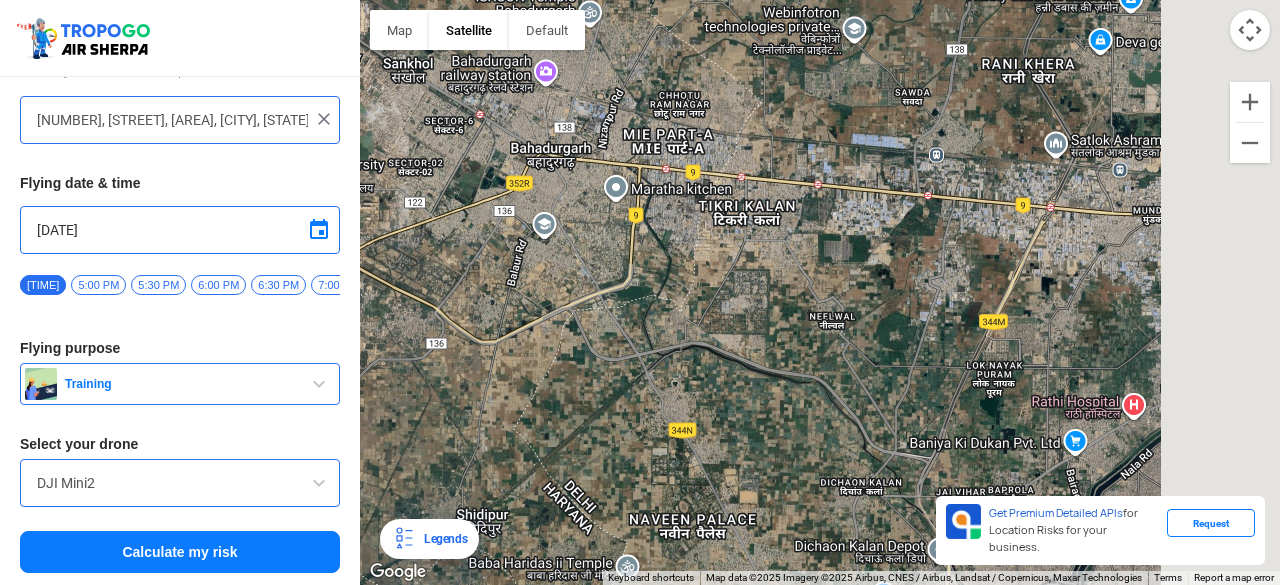 drag, startPoint x: 986, startPoint y: 213, endPoint x: 718, endPoint y: 179, distance: 270.1481 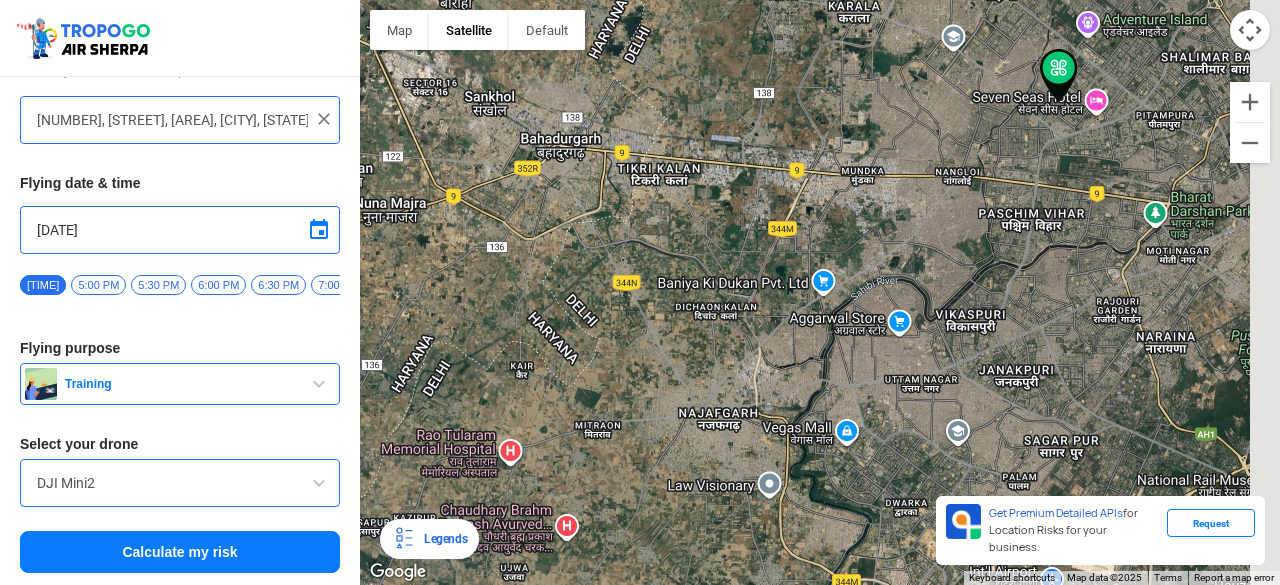 drag, startPoint x: 780, startPoint y: 292, endPoint x: 763, endPoint y: 284, distance: 18.788294 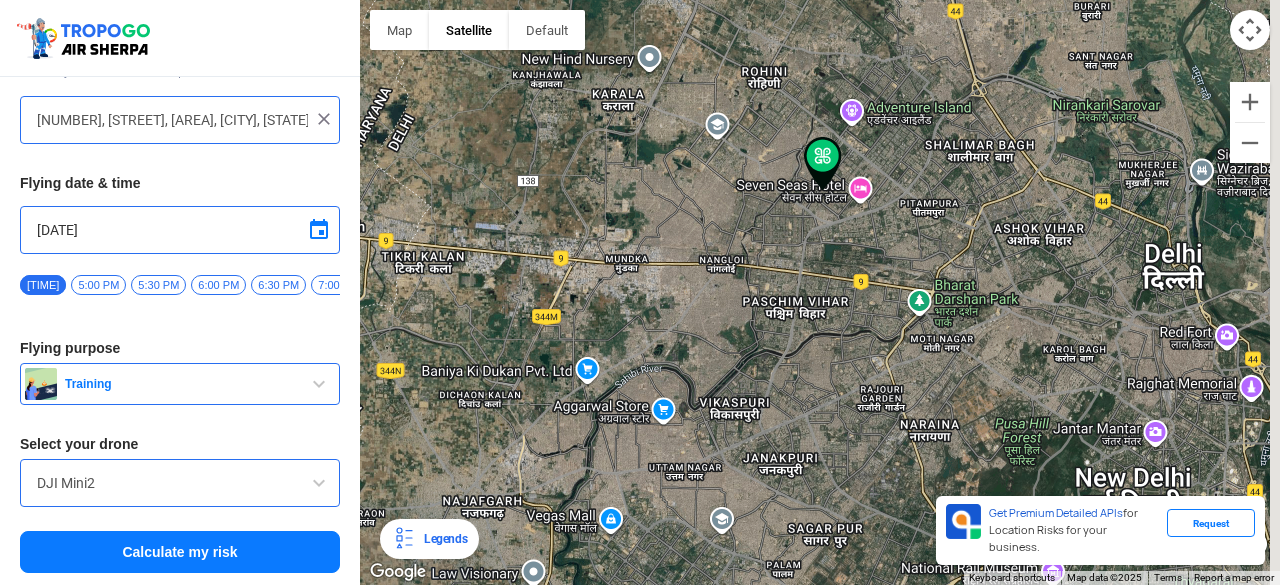drag, startPoint x: 986, startPoint y: 242, endPoint x: 776, endPoint y: 262, distance: 210.95023 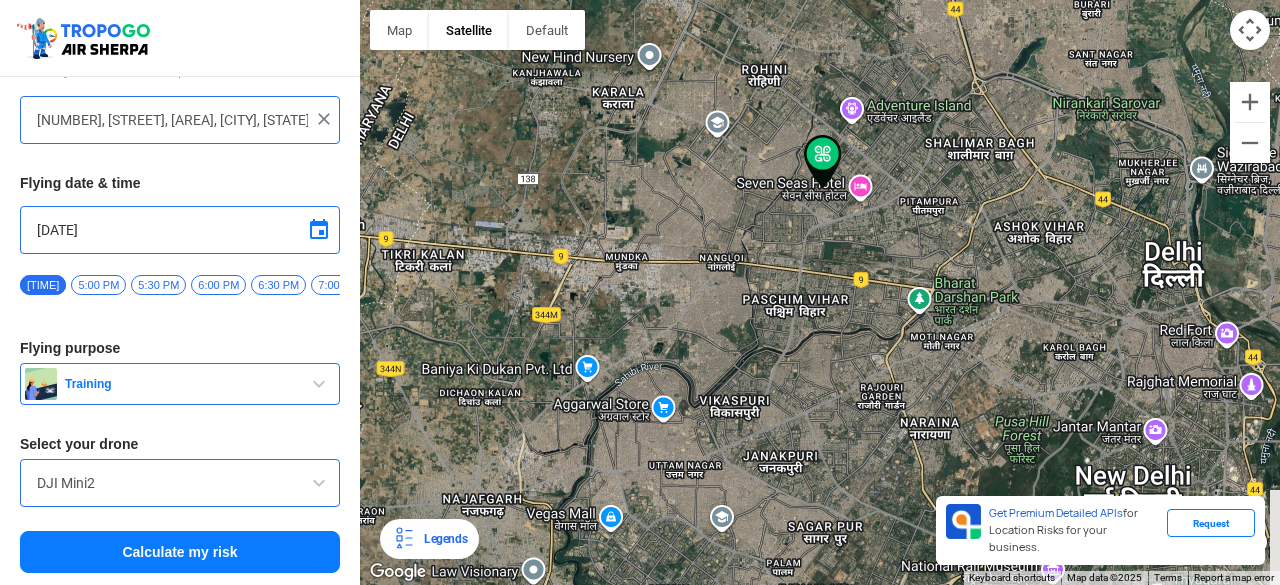 drag, startPoint x: 800, startPoint y: 202, endPoint x: 764, endPoint y: 273, distance: 79.60528 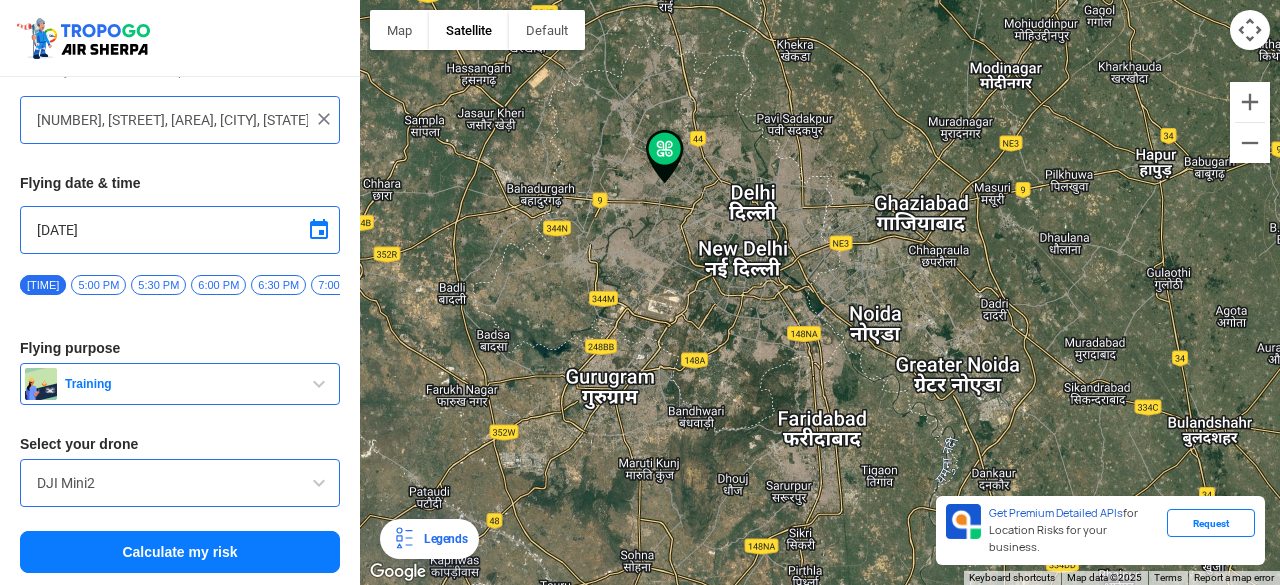 drag, startPoint x: 814, startPoint y: 334, endPoint x: 711, endPoint y: 273, distance: 119.70798 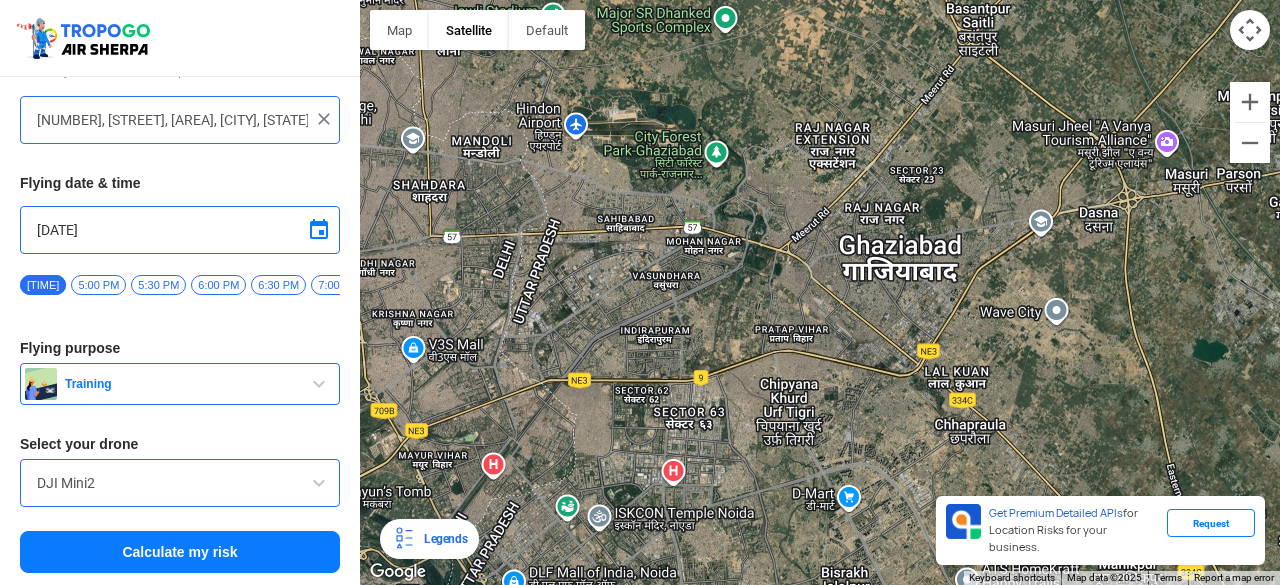 drag, startPoint x: 844, startPoint y: 273, endPoint x: 830, endPoint y: 369, distance: 97.015465 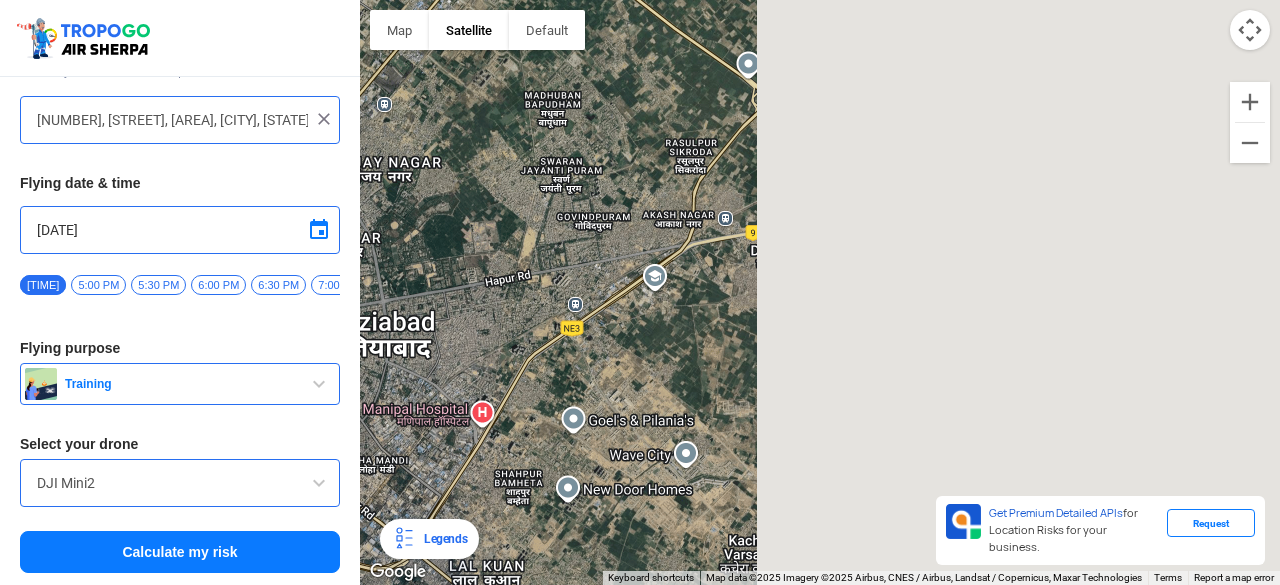 drag, startPoint x: 1058, startPoint y: 203, endPoint x: 446, endPoint y: 323, distance: 623.65375 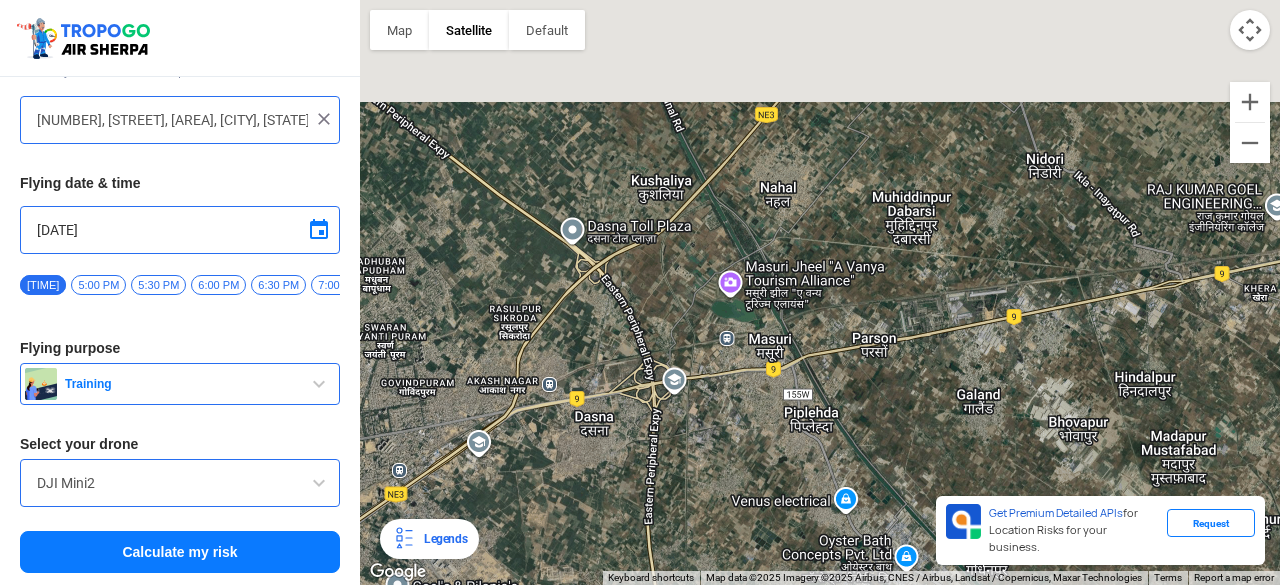 drag, startPoint x: 761, startPoint y: 164, endPoint x: 592, endPoint y: 327, distance: 234.79779 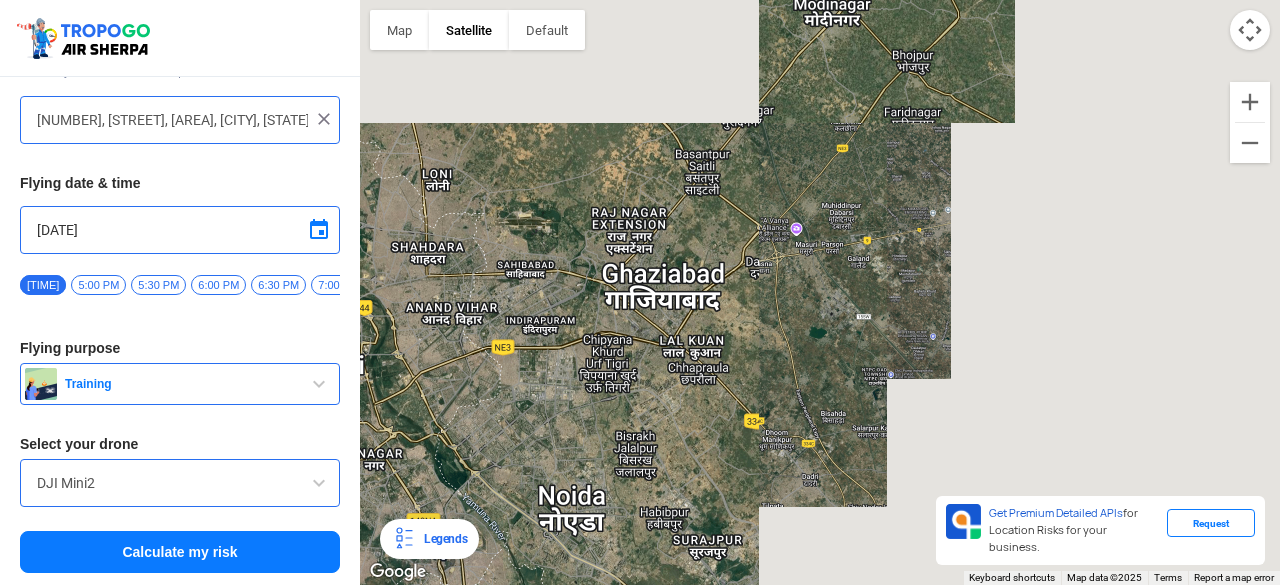 drag, startPoint x: 518, startPoint y: 333, endPoint x: 766, endPoint y: 250, distance: 261.52057 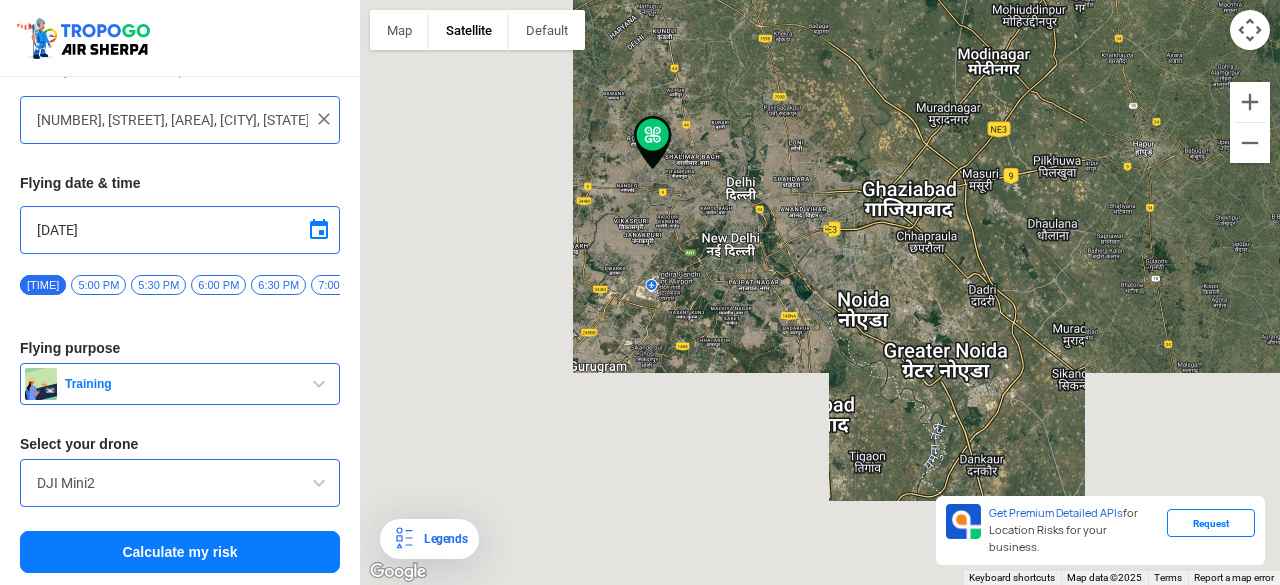 drag, startPoint x: 686, startPoint y: 303, endPoint x: 810, endPoint y: 249, distance: 135.24792 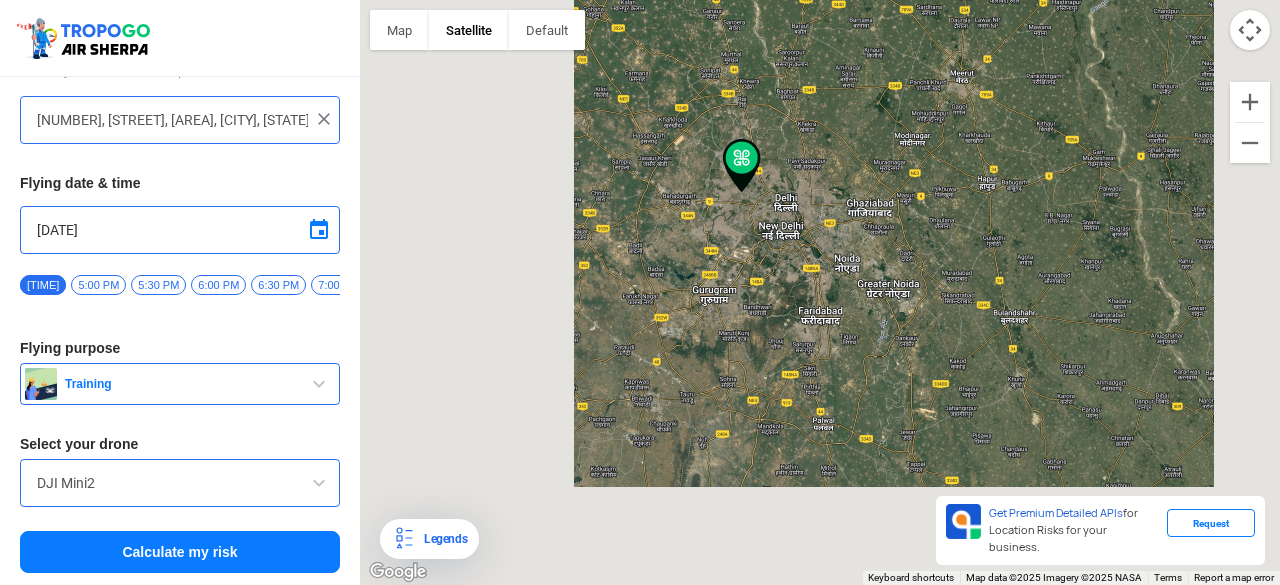 drag, startPoint x: 757, startPoint y: 299, endPoint x: 763, endPoint y: 288, distance: 12.529964 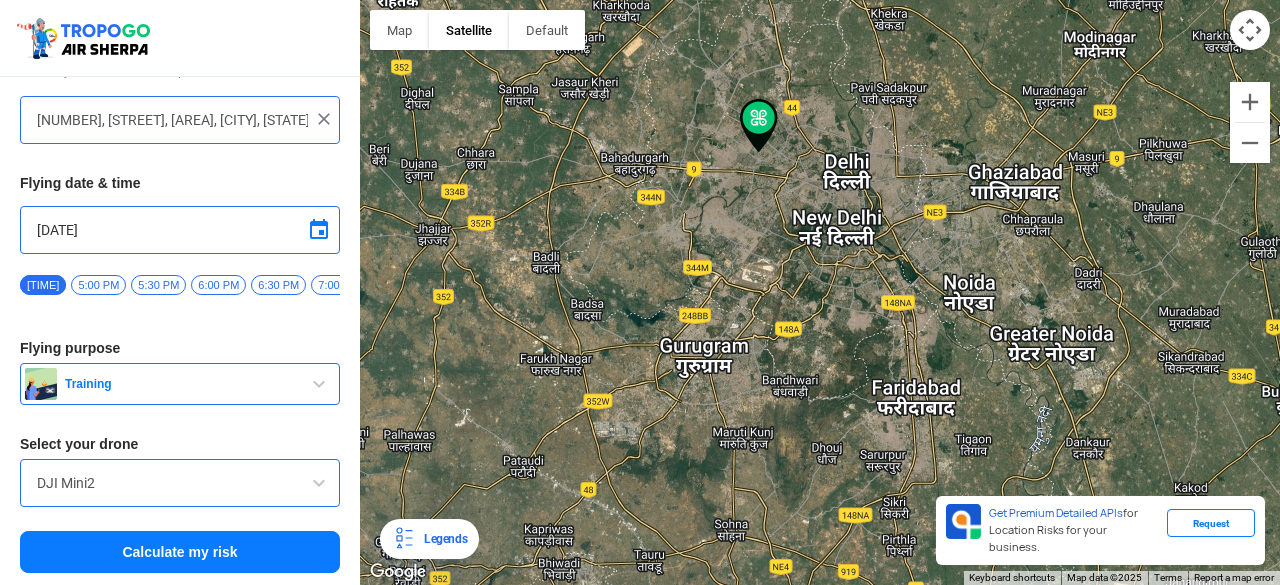 drag, startPoint x: 598, startPoint y: 306, endPoint x: 622, endPoint y: 277, distance: 37.64306 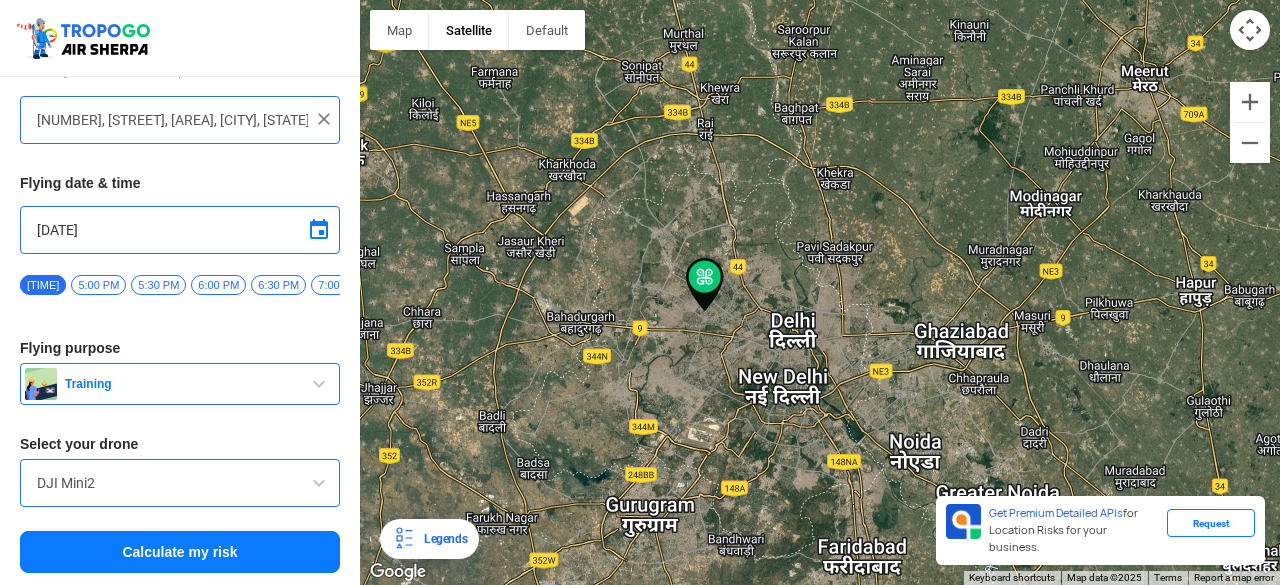 drag, startPoint x: 701, startPoint y: 118, endPoint x: 647, endPoint y: 277, distance: 167.91962 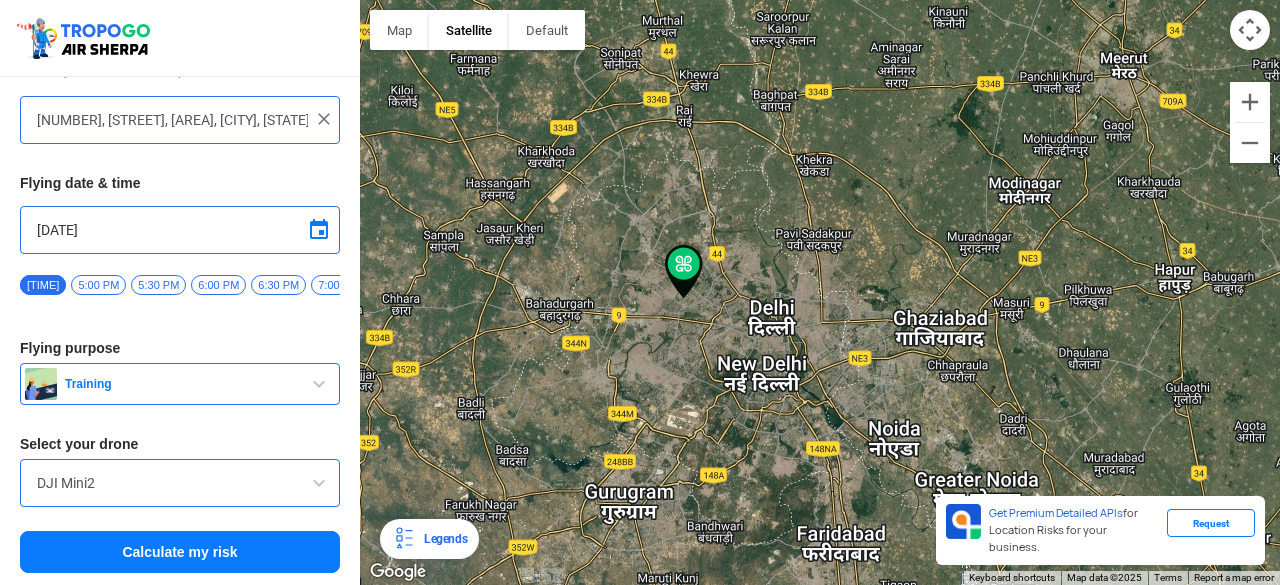 drag, startPoint x: 906, startPoint y: 246, endPoint x: 882, endPoint y: 234, distance: 26.832815 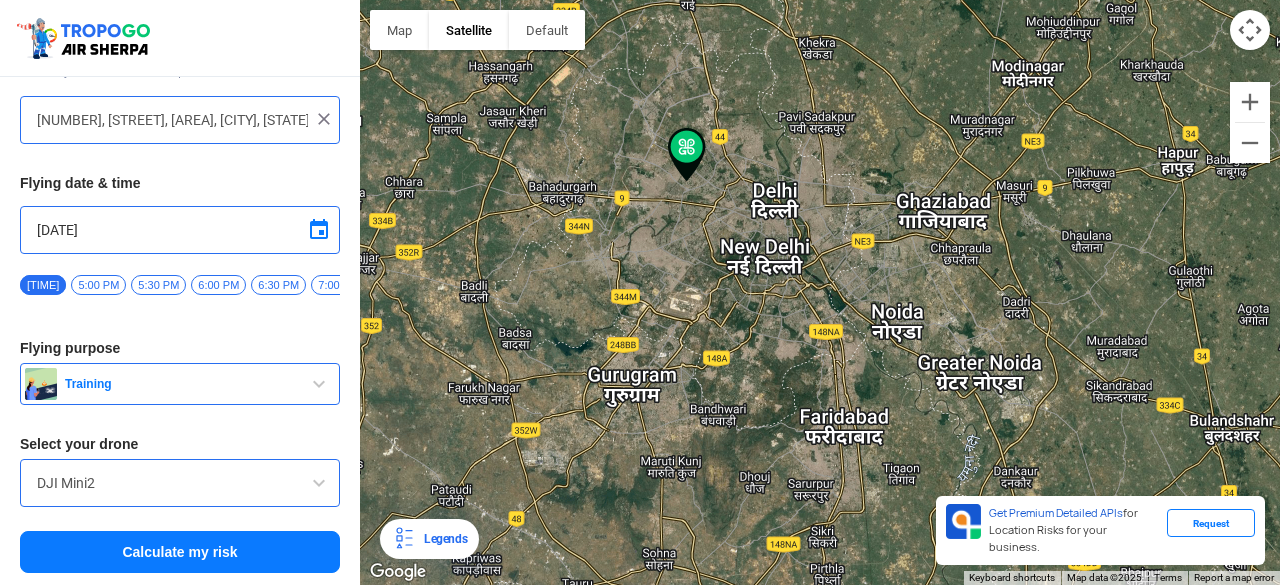 drag, startPoint x: 599, startPoint y: 234, endPoint x: 602, endPoint y: 139, distance: 95.047356 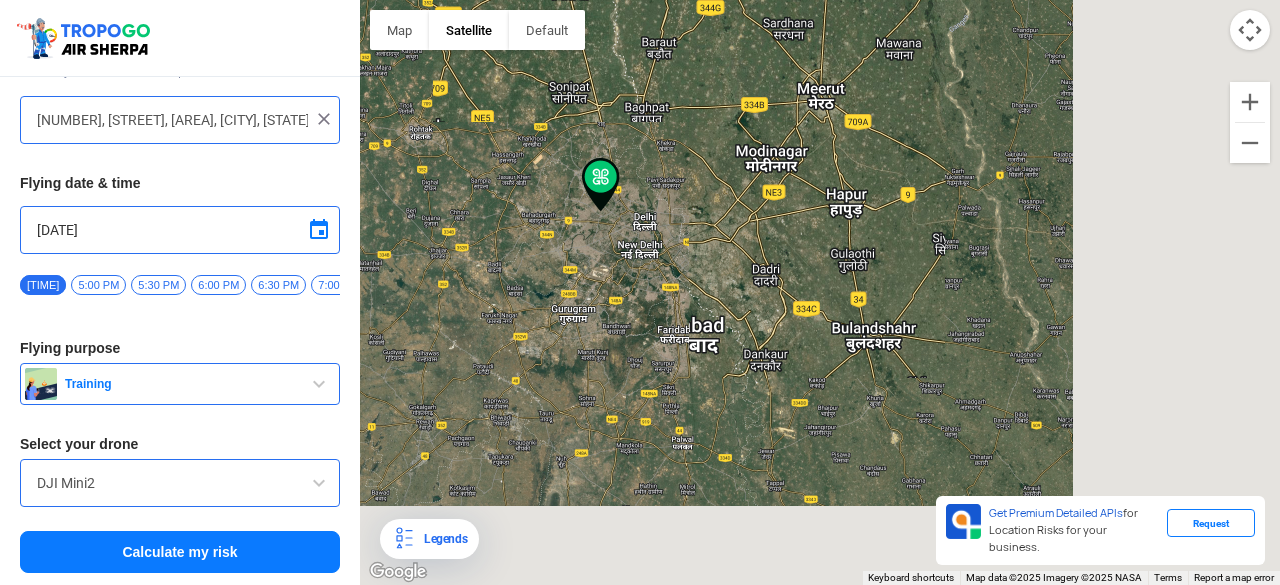 drag, startPoint x: 570, startPoint y: 383, endPoint x: 572, endPoint y: 328, distance: 55.03635 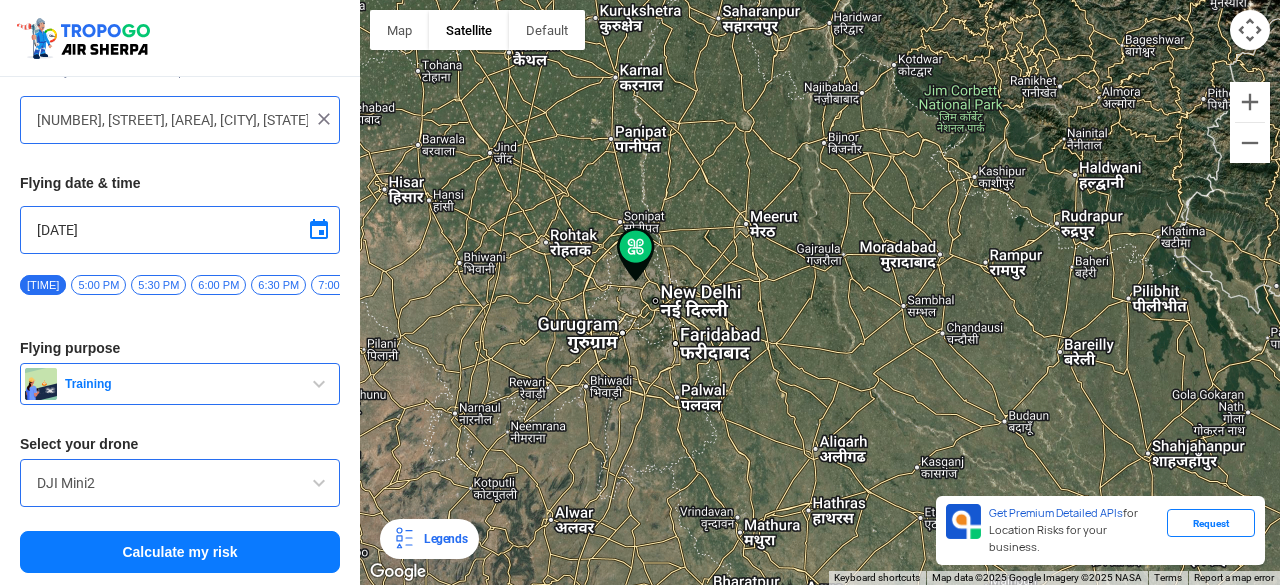 drag, startPoint x: 962, startPoint y: 259, endPoint x: 939, endPoint y: 322, distance: 67.06713 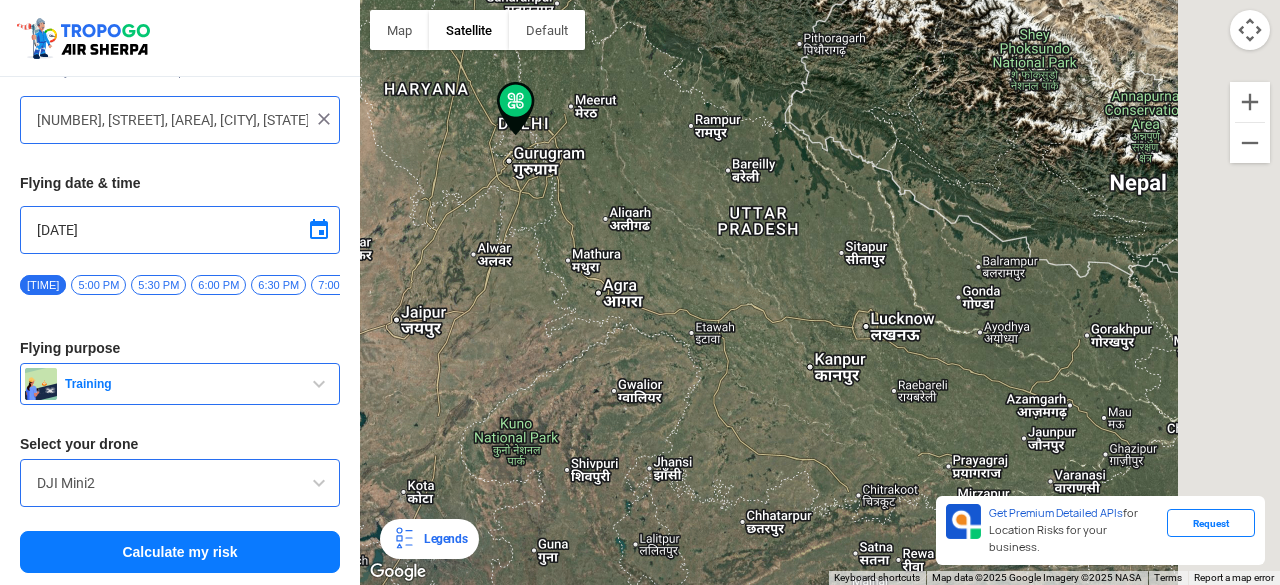 drag, startPoint x: 898, startPoint y: 308, endPoint x: 676, endPoint y: 272, distance: 224.89998 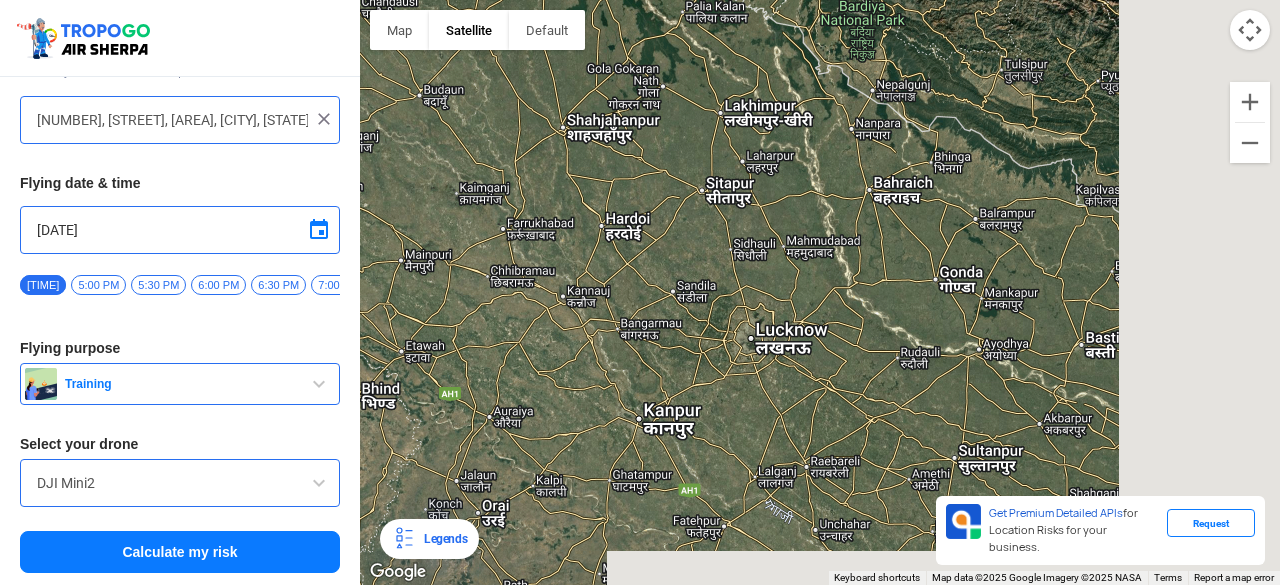 drag, startPoint x: 960, startPoint y: 295, endPoint x: 652, endPoint y: 252, distance: 310.98715 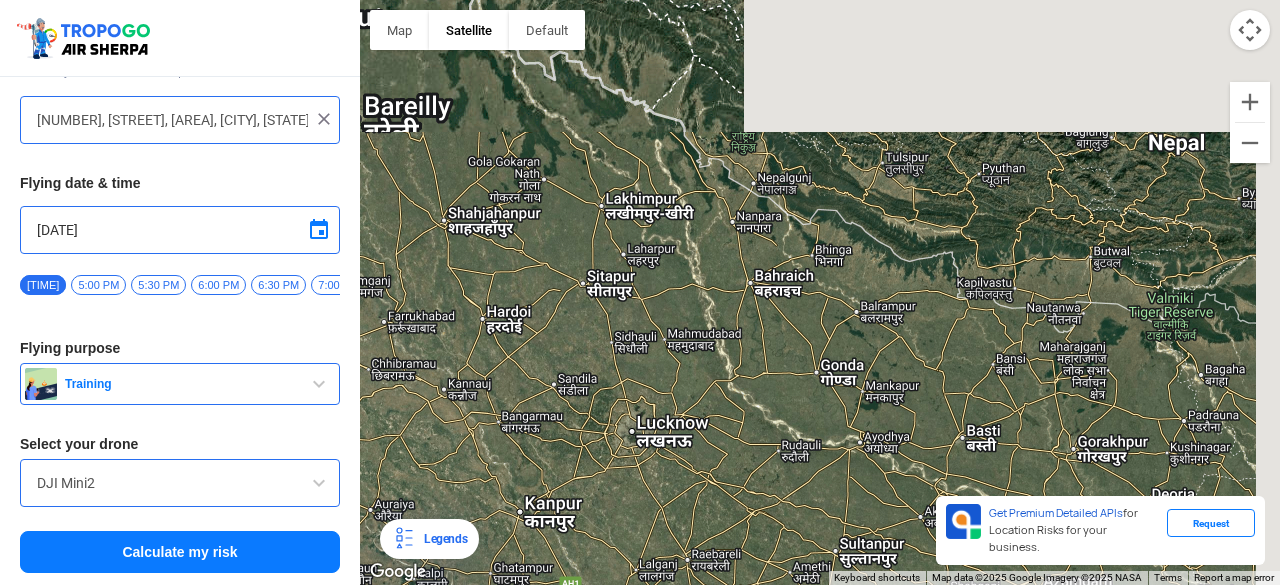 drag, startPoint x: 718, startPoint y: 311, endPoint x: 704, endPoint y: 359, distance: 50 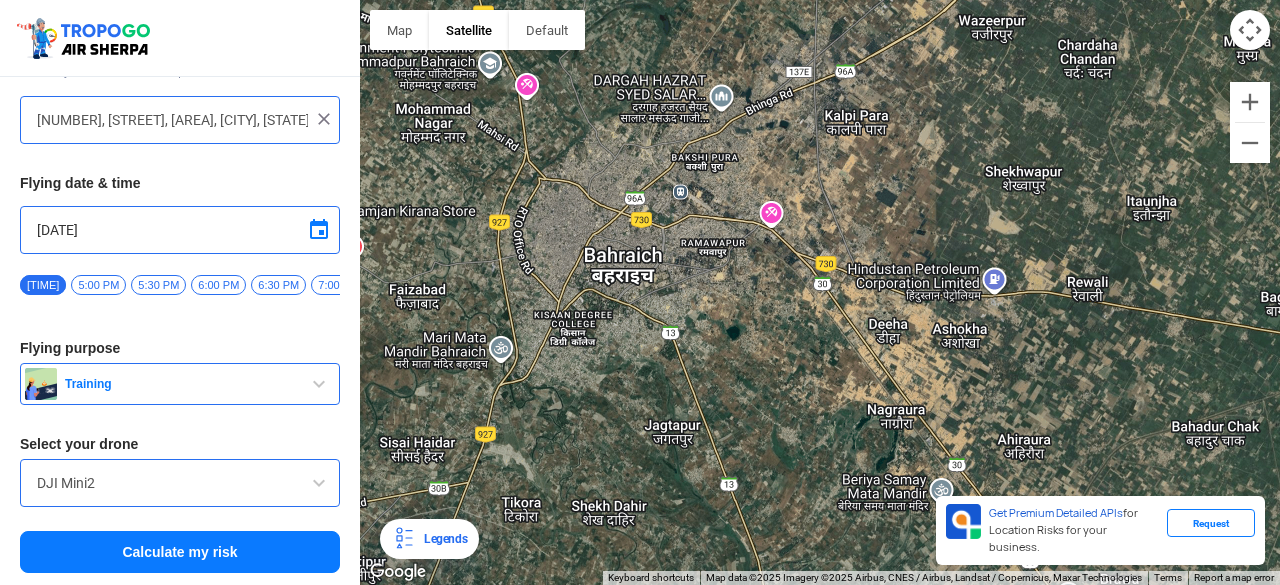 drag, startPoint x: 789, startPoint y: 220, endPoint x: 675, endPoint y: 238, distance: 115.41231 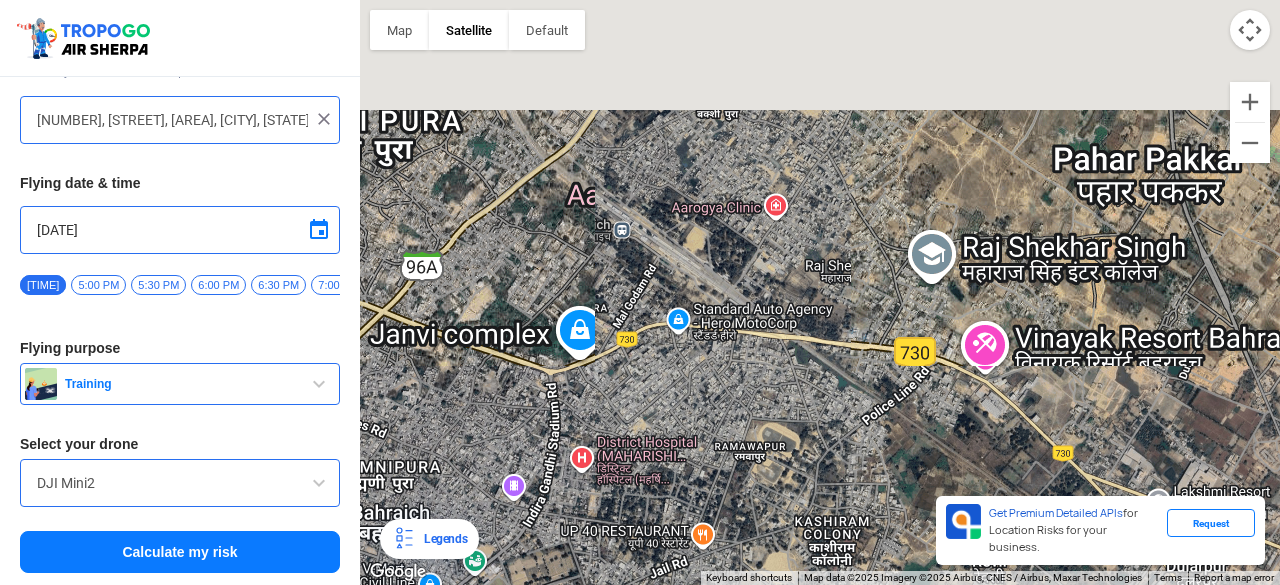 drag, startPoint x: 720, startPoint y: 207, endPoint x: 694, endPoint y: 385, distance: 179.88885 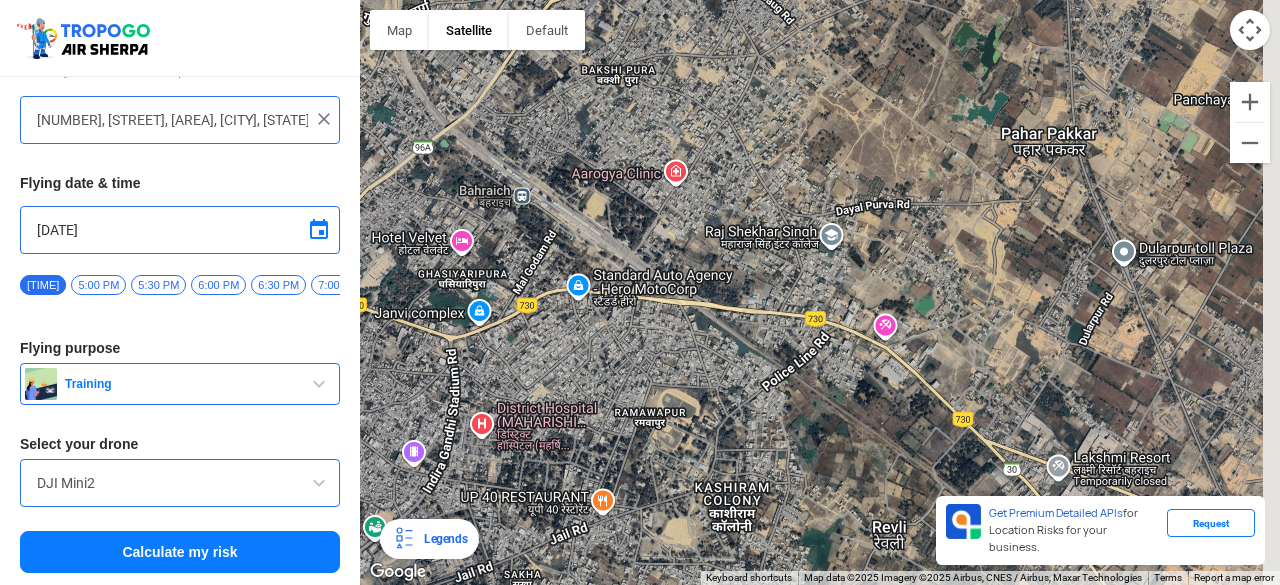 drag, startPoint x: 999, startPoint y: 293, endPoint x: 895, endPoint y: 257, distance: 110.054535 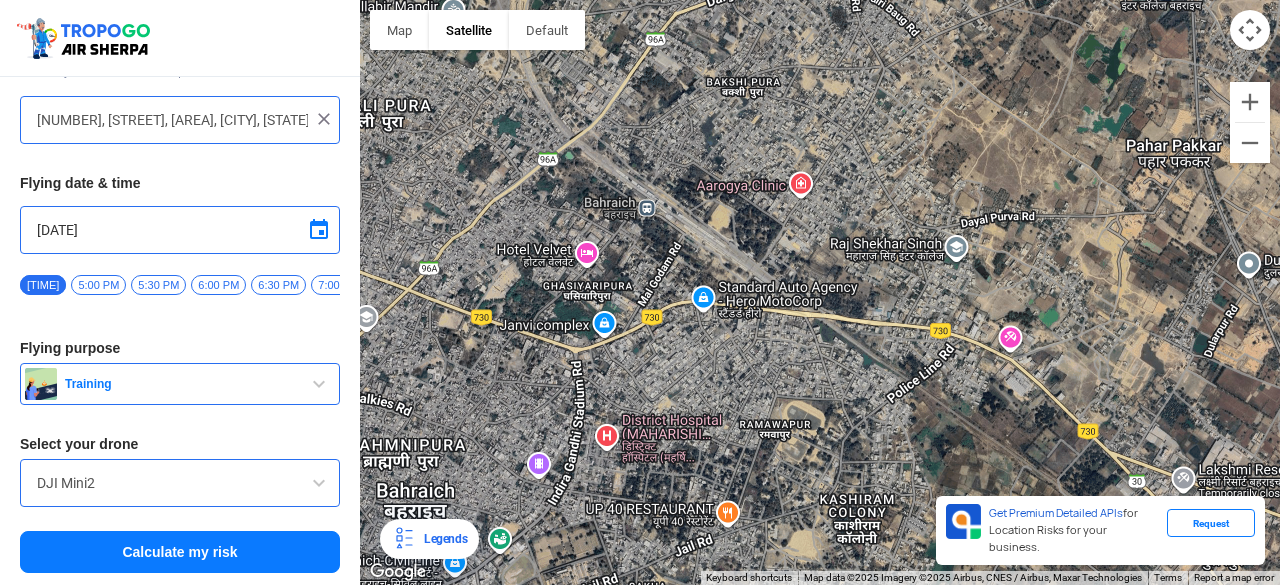 drag, startPoint x: 656, startPoint y: 243, endPoint x: 792, endPoint y: 255, distance: 136.52838 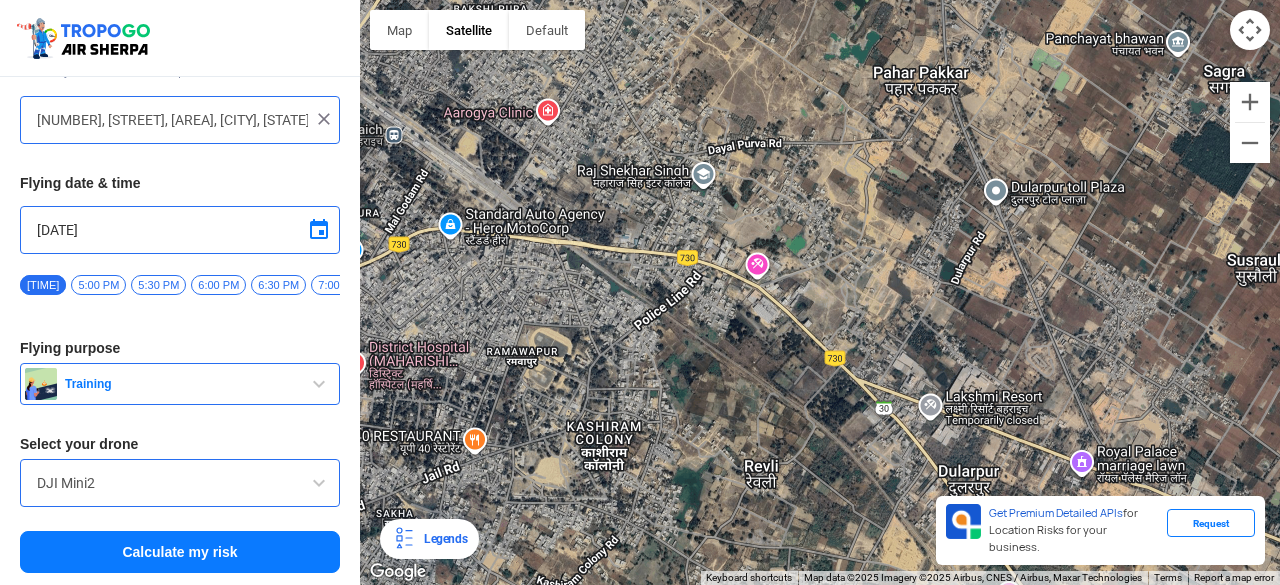 drag, startPoint x: 987, startPoint y: 365, endPoint x: 732, endPoint y: 291, distance: 265.52023 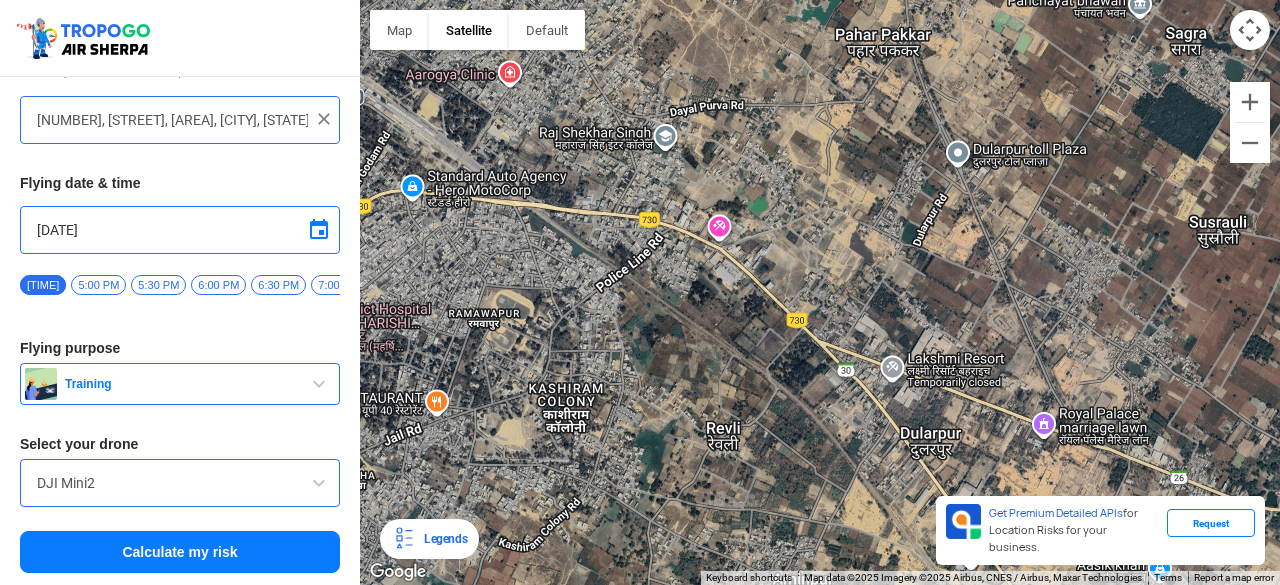 drag, startPoint x: 772, startPoint y: 344, endPoint x: 726, endPoint y: 305, distance: 60.307545 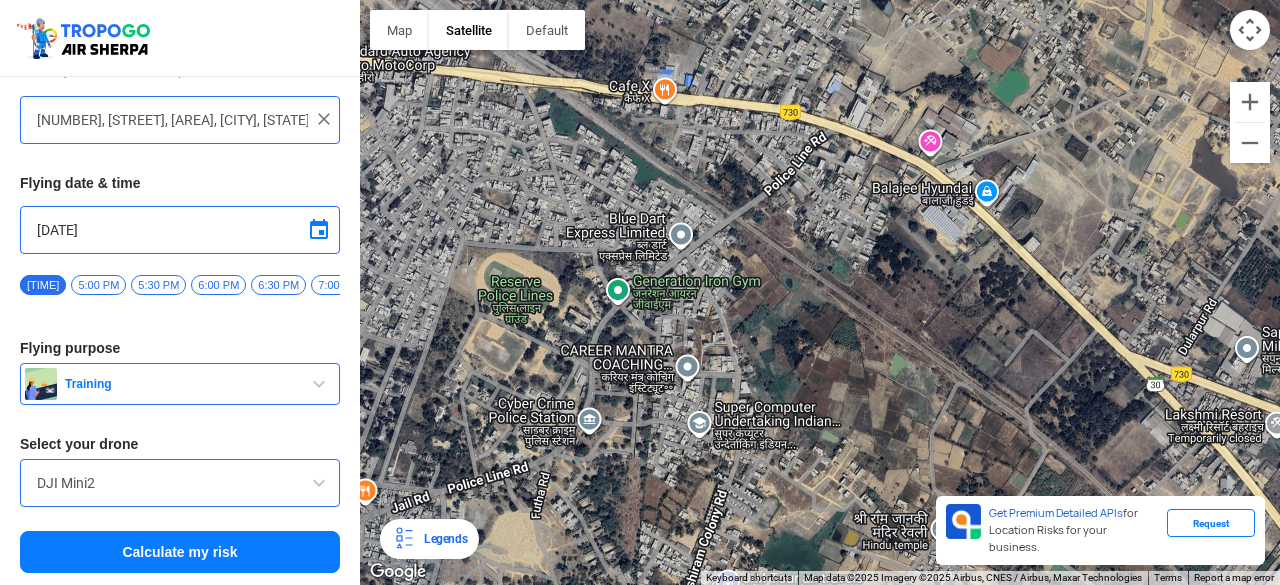 drag, startPoint x: 585, startPoint y: 288, endPoint x: 770, endPoint y: 227, distance: 194.79733 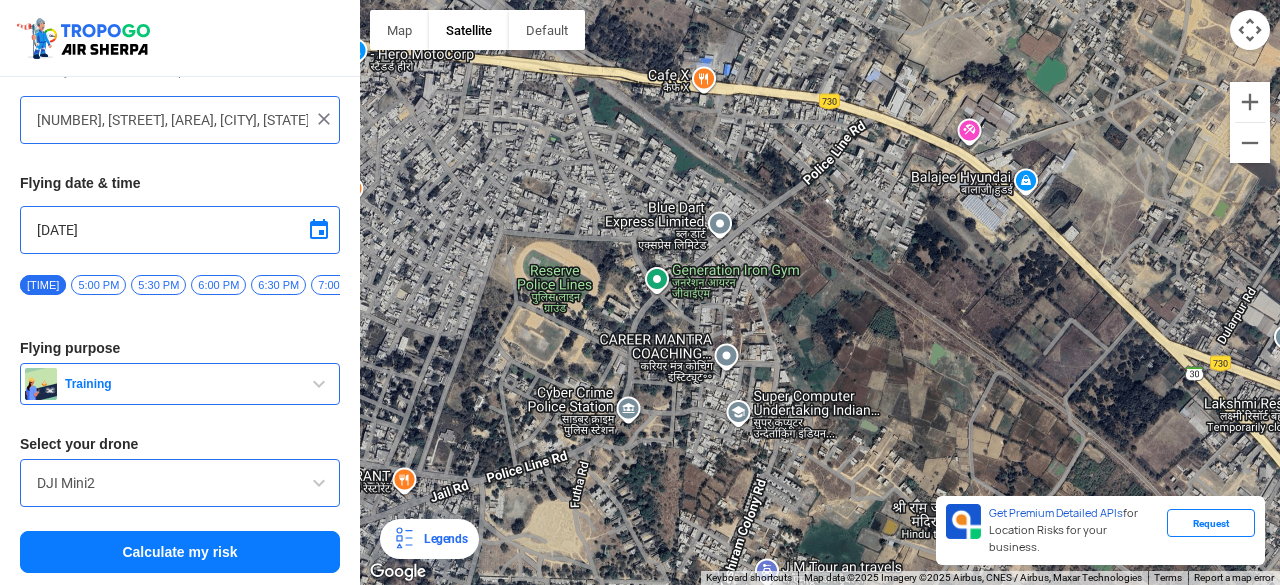 drag, startPoint x: 558, startPoint y: 325, endPoint x: 602, endPoint y: 312, distance: 45.88028 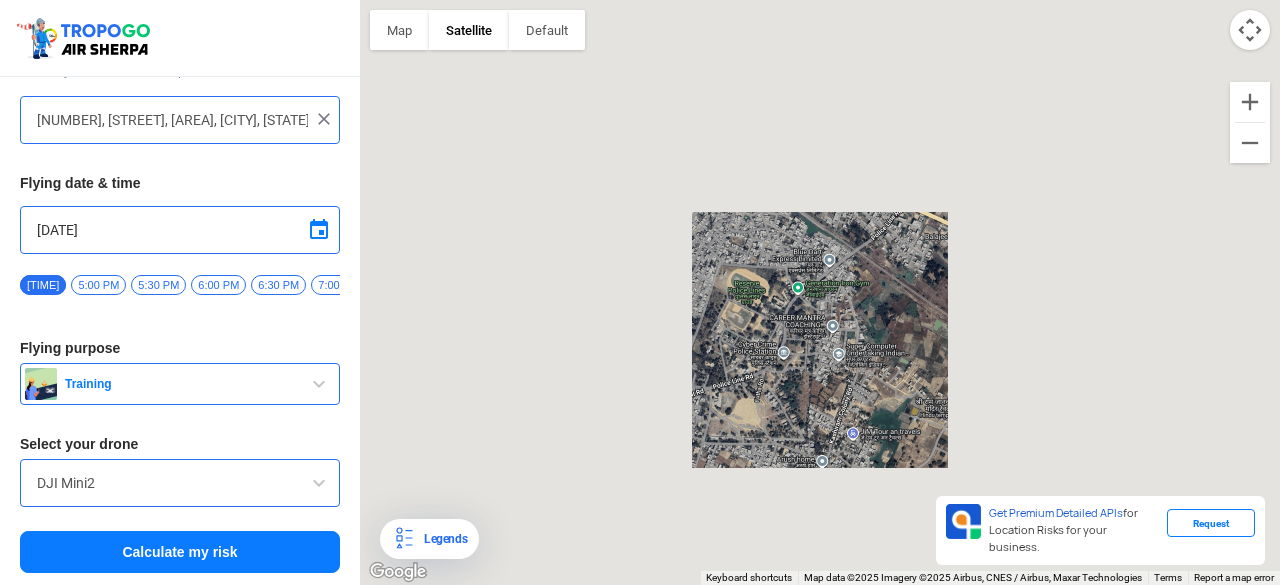 drag, startPoint x: 552, startPoint y: 219, endPoint x: 730, endPoint y: 219, distance: 178 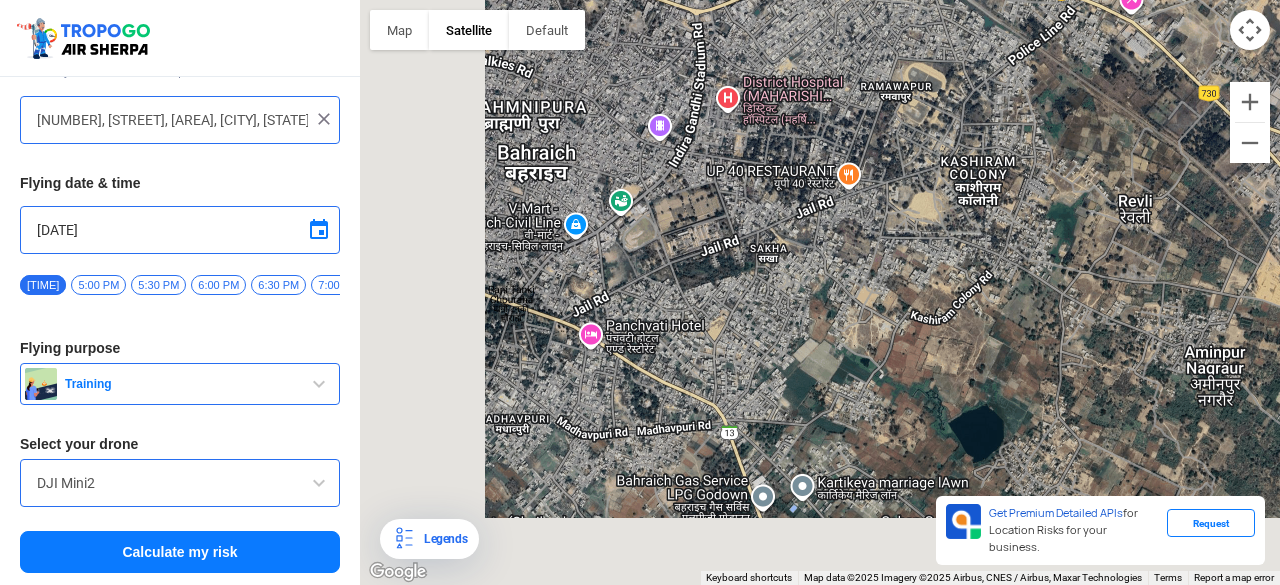 drag, startPoint x: 734, startPoint y: 354, endPoint x: 912, endPoint y: 148, distance: 272.24988 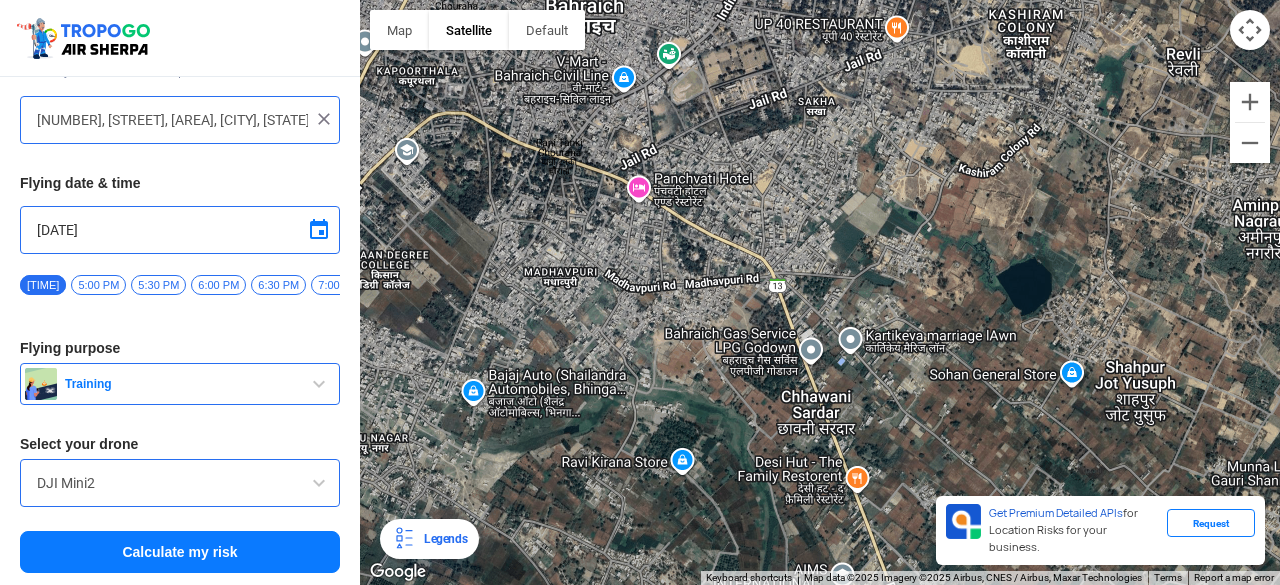 drag, startPoint x: 742, startPoint y: 345, endPoint x: 790, endPoint y: 194, distance: 158.44557 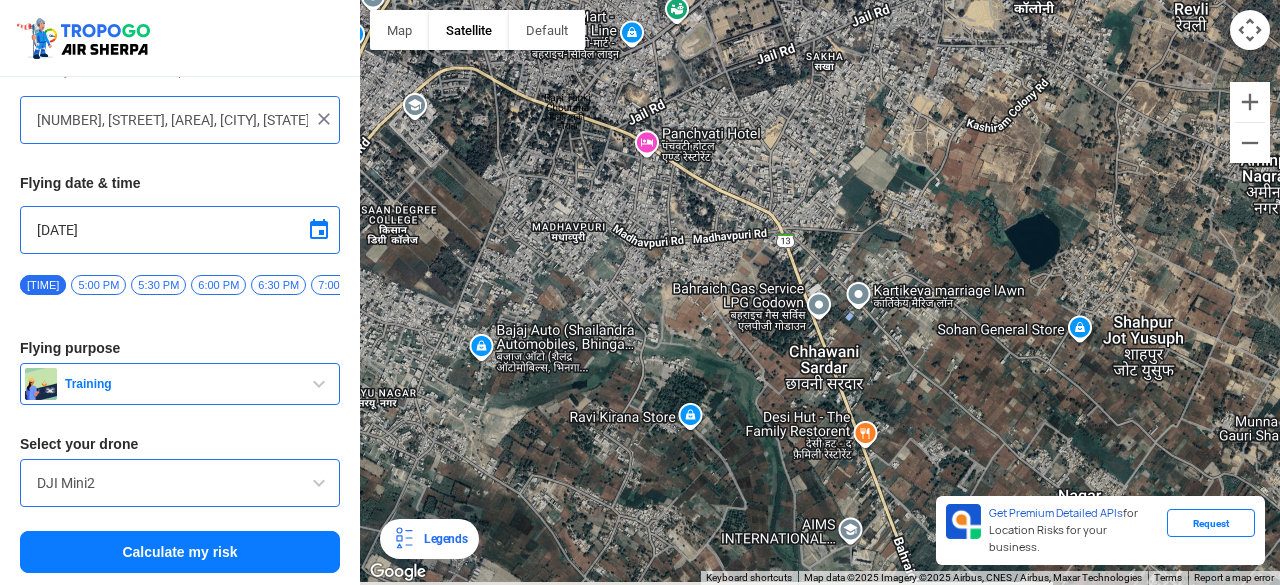 drag, startPoint x: 842, startPoint y: 280, endPoint x: 851, endPoint y: 231, distance: 49.819675 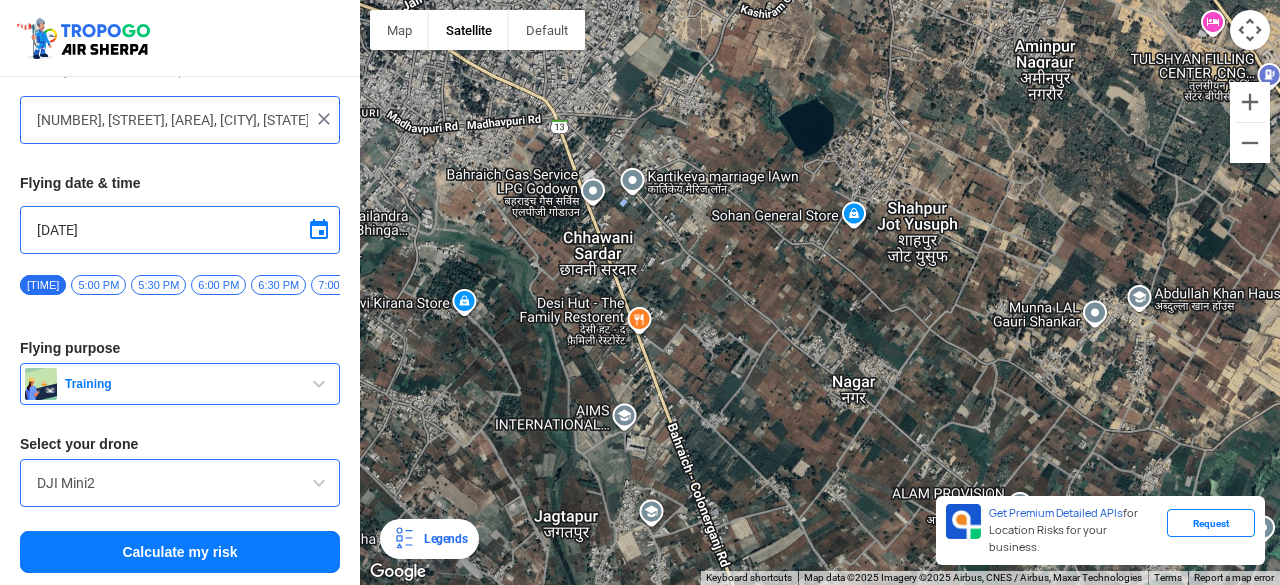 drag, startPoint x: 855, startPoint y: 345, endPoint x: 636, endPoint y: 236, distance: 244.62625 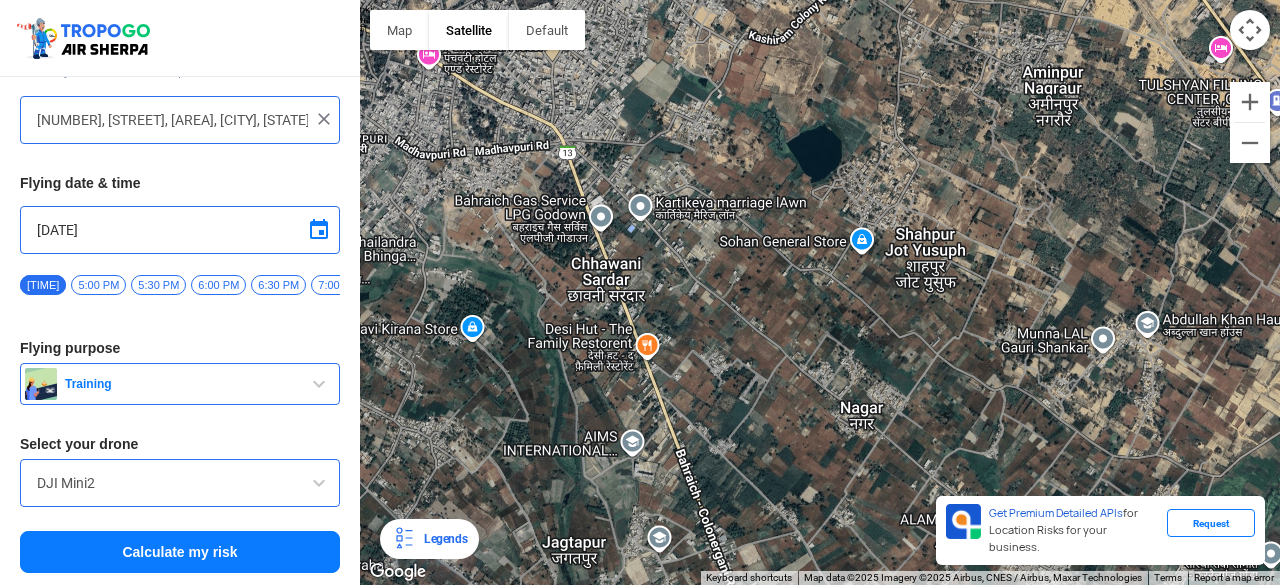 drag, startPoint x: 680, startPoint y: 258, endPoint x: 688, endPoint y: 285, distance: 28.160255 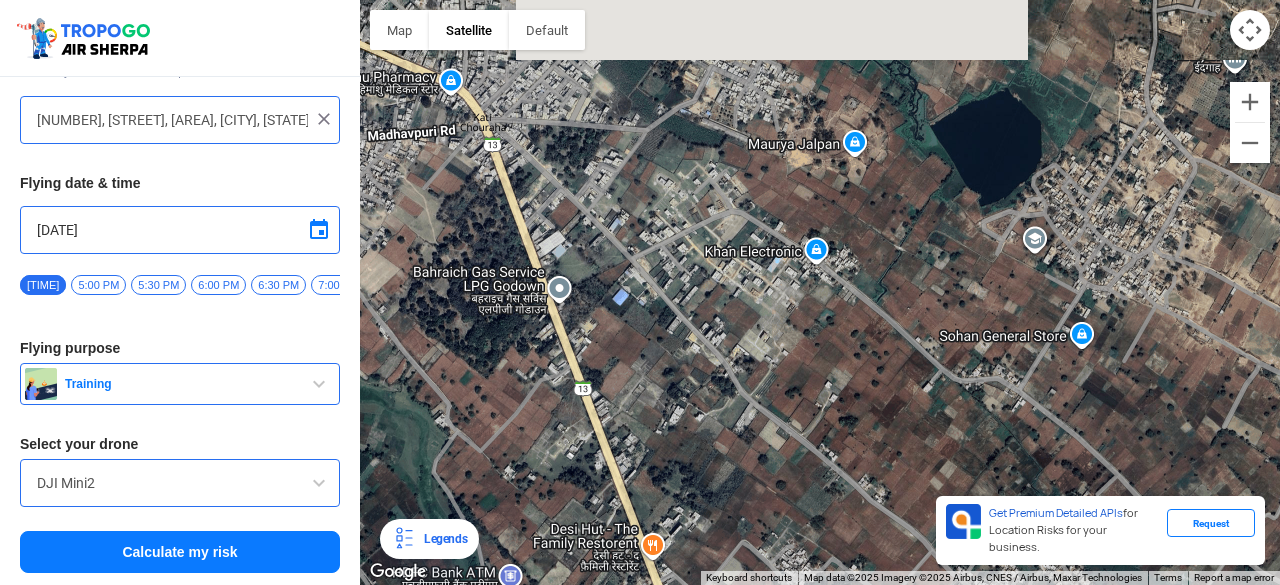 drag, startPoint x: 694, startPoint y: 219, endPoint x: 738, endPoint y: 340, distance: 128.7517 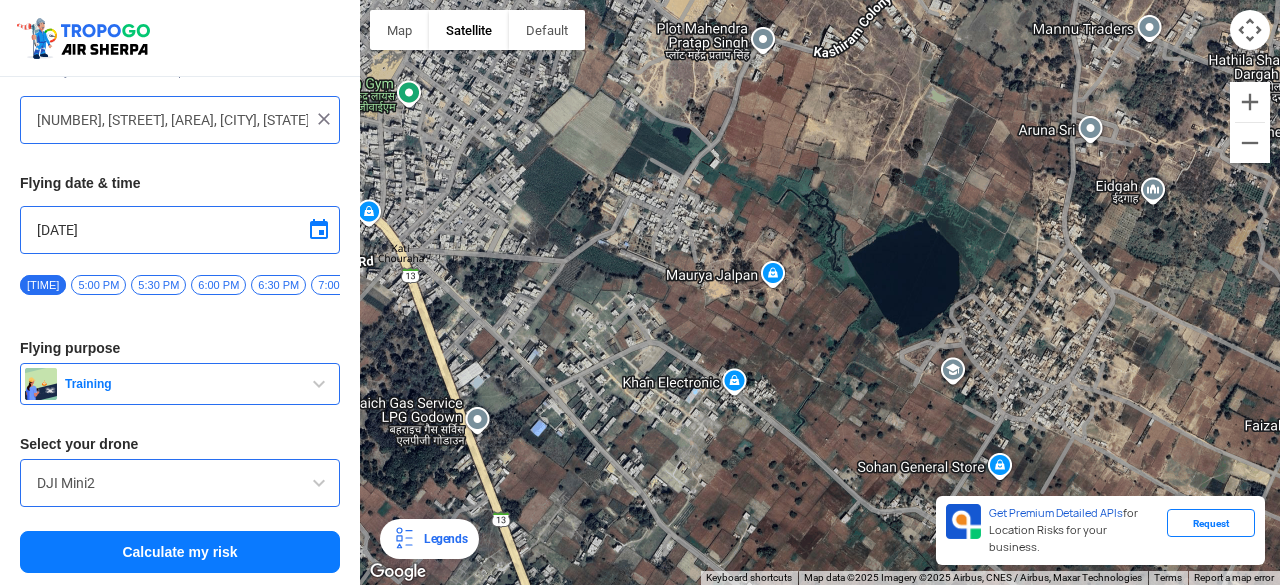 drag, startPoint x: 952, startPoint y: 248, endPoint x: 870, endPoint y: 380, distance: 155.39627 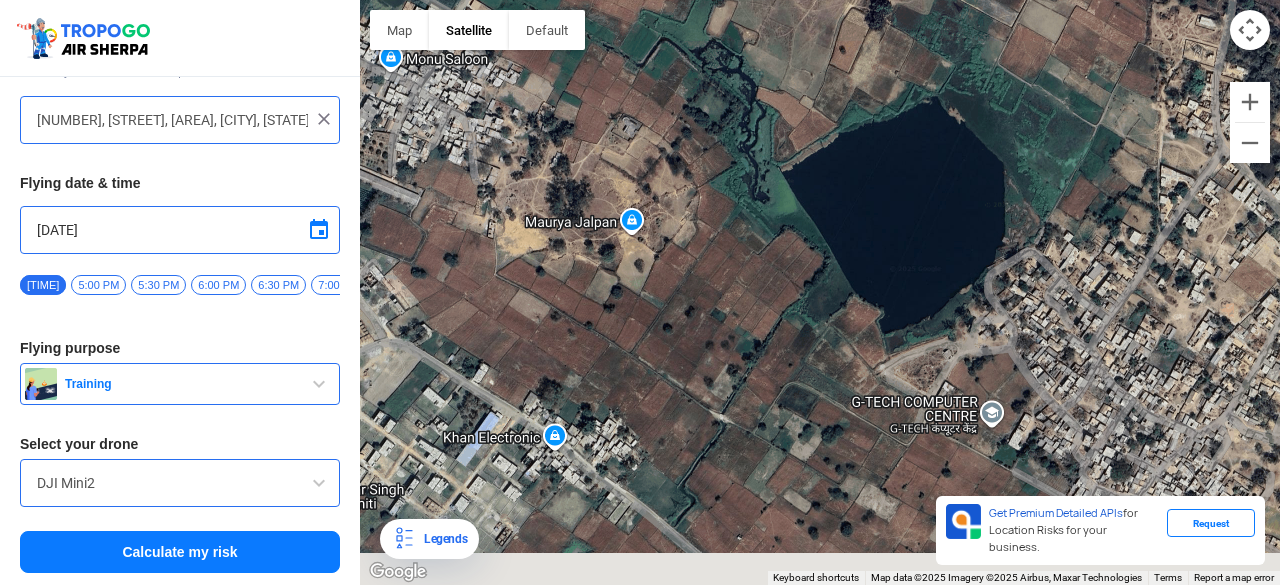 drag, startPoint x: 876, startPoint y: 373, endPoint x: 850, endPoint y: 305, distance: 72.8011 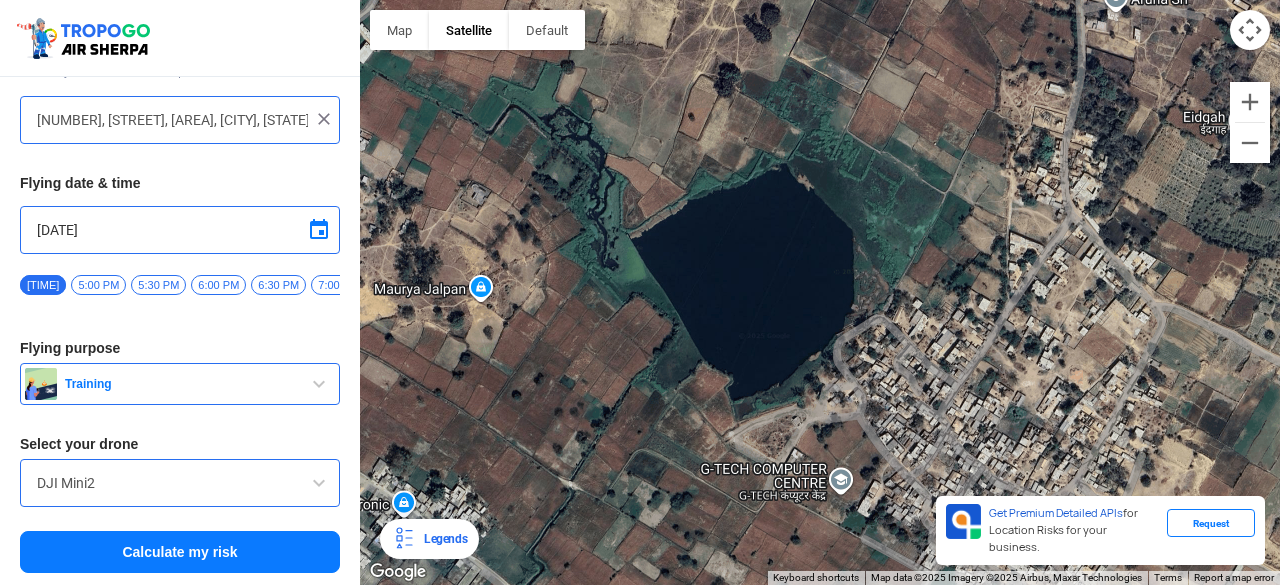 drag, startPoint x: 944, startPoint y: 315, endPoint x: 782, endPoint y: 382, distance: 175.3083 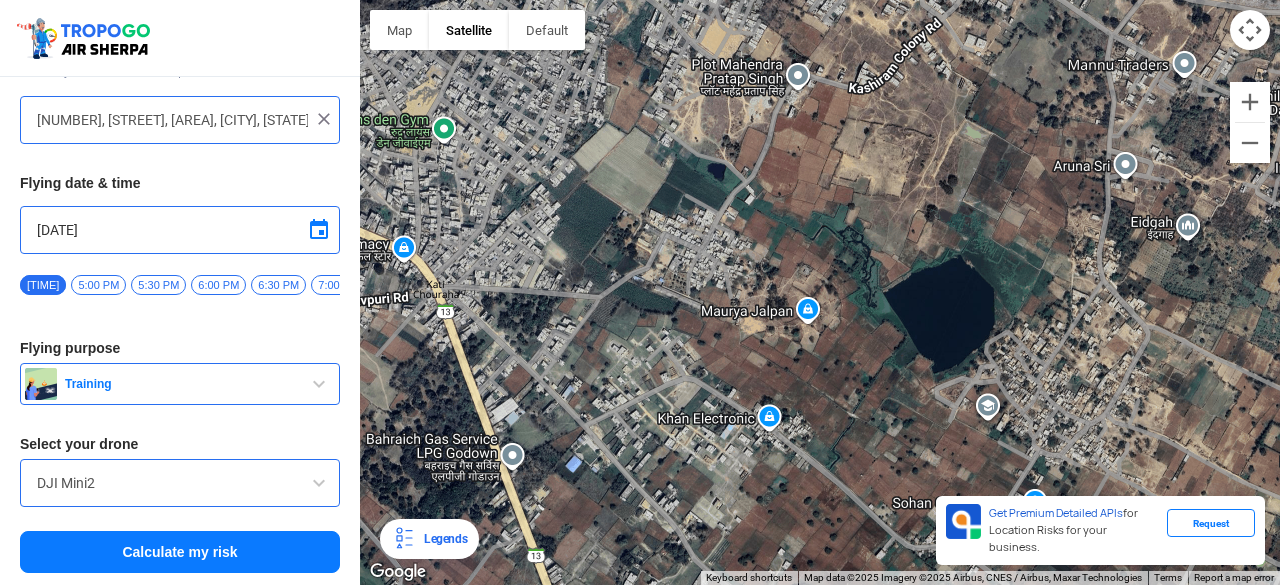 drag, startPoint x: 706, startPoint y: 378, endPoint x: 880, endPoint y: 359, distance: 175.03429 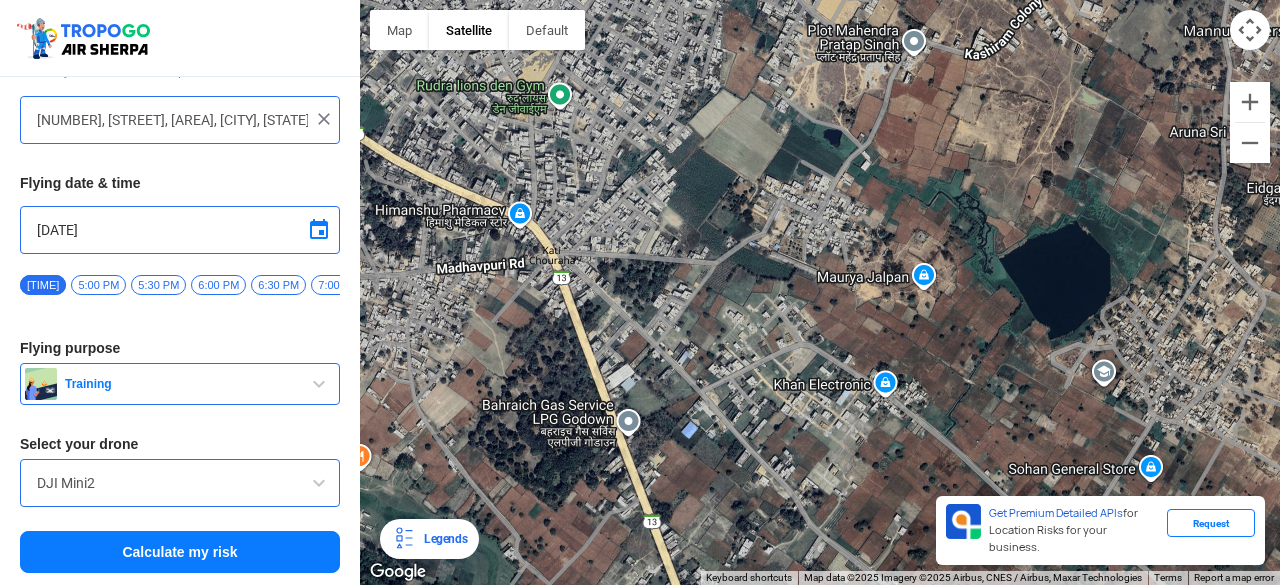 drag, startPoint x: 581, startPoint y: 339, endPoint x: 689, endPoint y: 311, distance: 111.5706 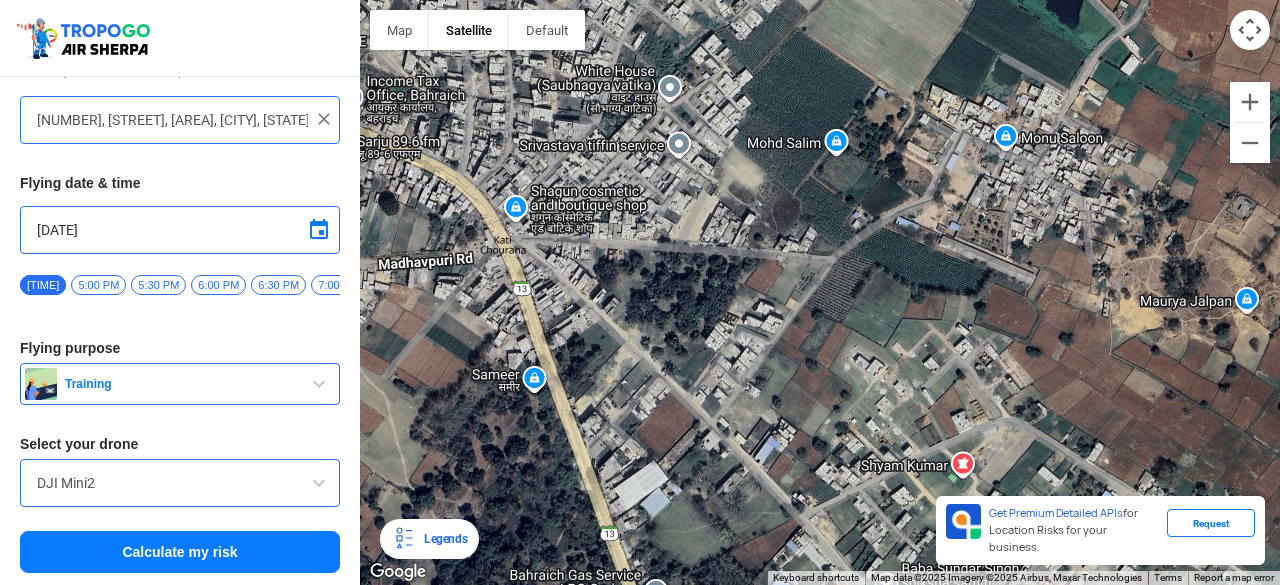 drag, startPoint x: 1031, startPoint y: 205, endPoint x: 1006, endPoint y: 214, distance: 26.57066 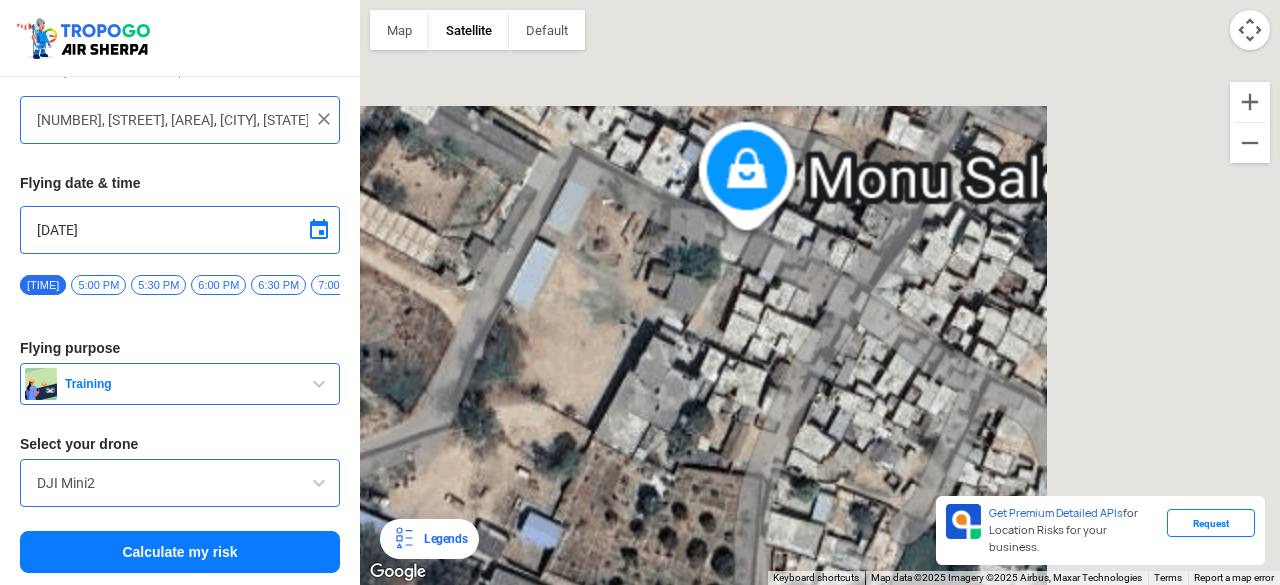 drag, startPoint x: 891, startPoint y: 204, endPoint x: 724, endPoint y: 299, distance: 192.13016 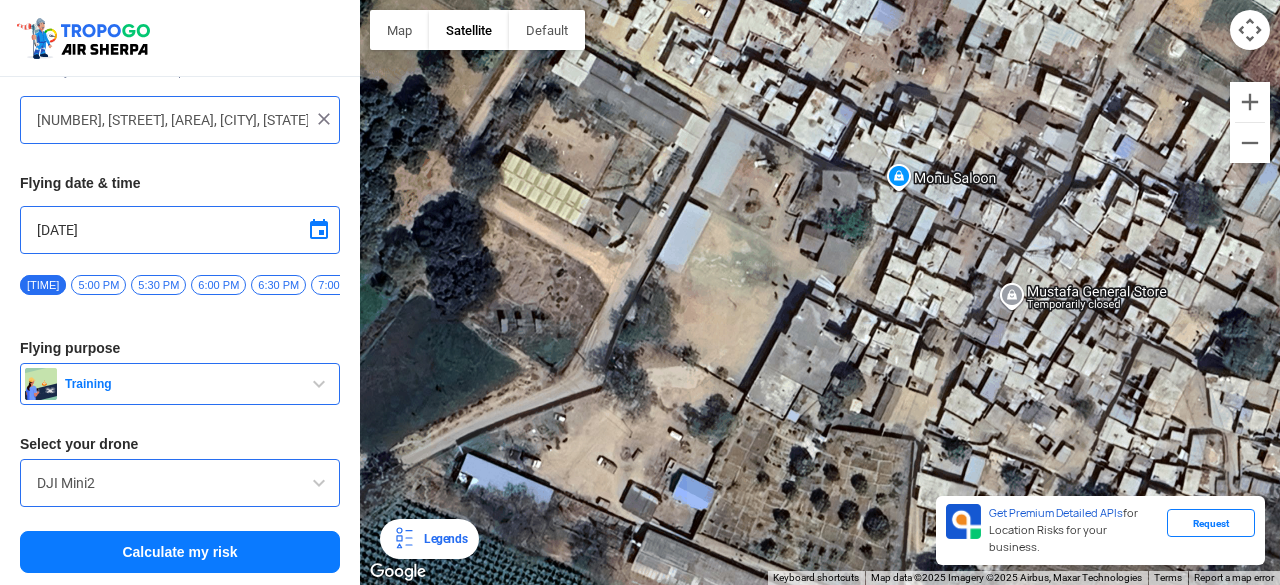 drag, startPoint x: 626, startPoint y: 351, endPoint x: 794, endPoint y: 285, distance: 180.49931 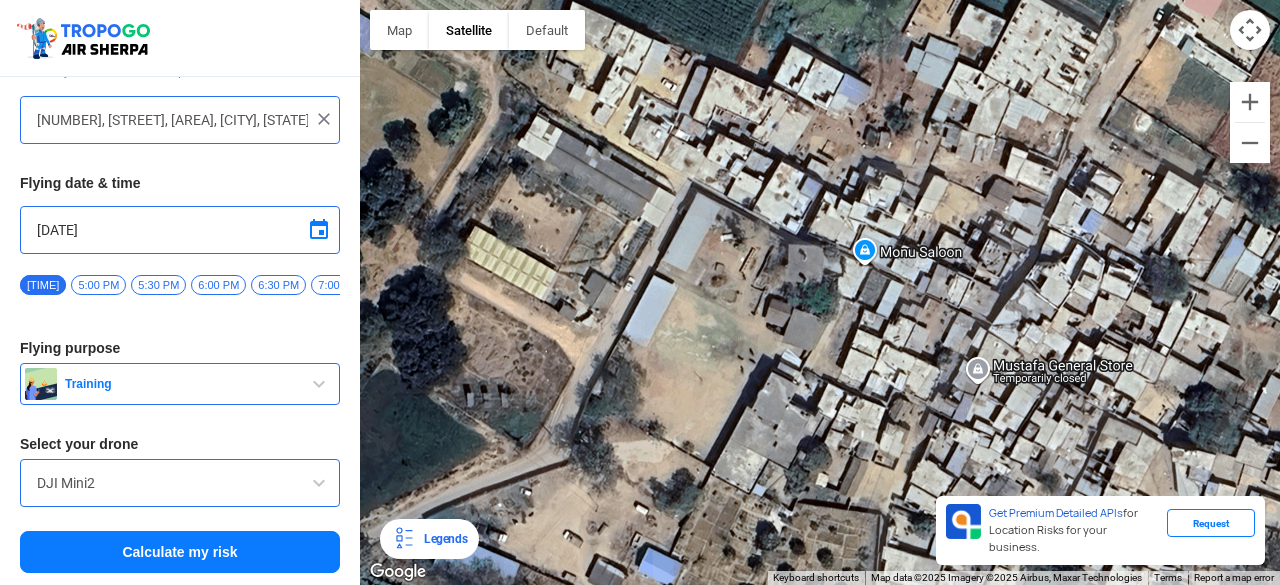 drag, startPoint x: 628, startPoint y: 265, endPoint x: 594, endPoint y: 341, distance: 83.25864 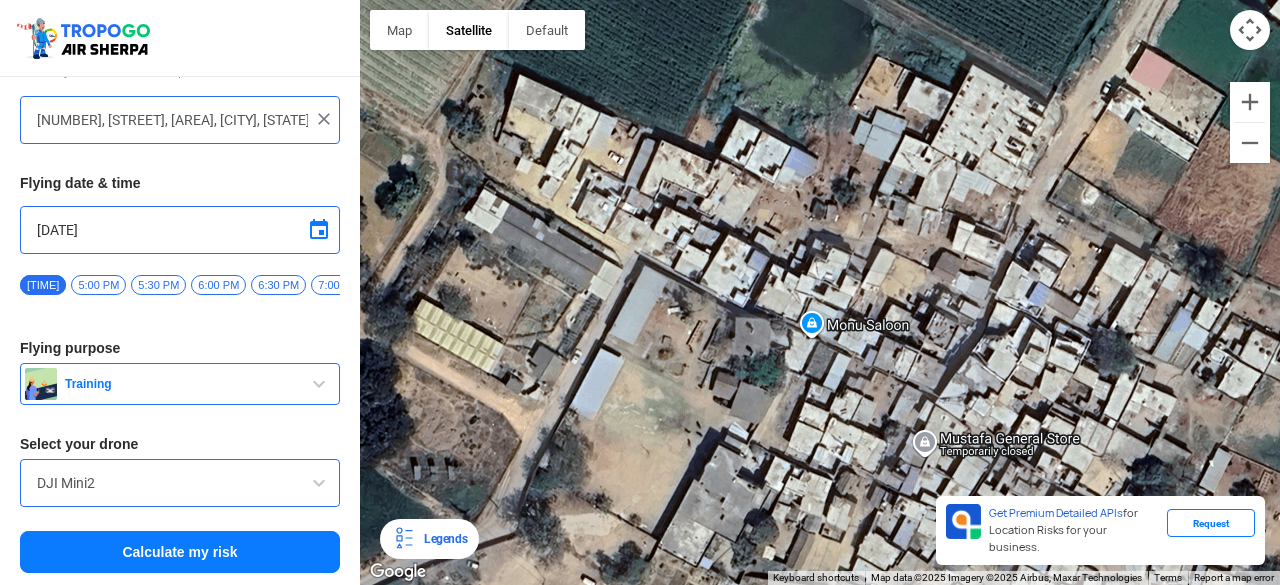 drag, startPoint x: 662, startPoint y: 217, endPoint x: 610, endPoint y: 295, distance: 93.74433 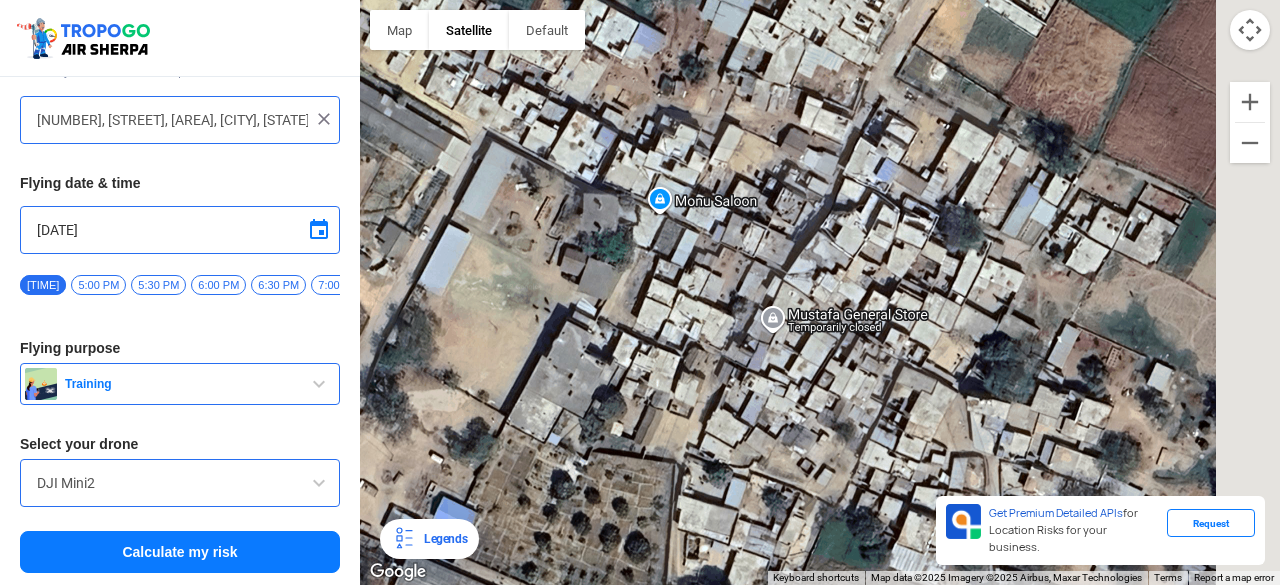 drag, startPoint x: 821, startPoint y: 345, endPoint x: 661, endPoint y: 217, distance: 204.89998 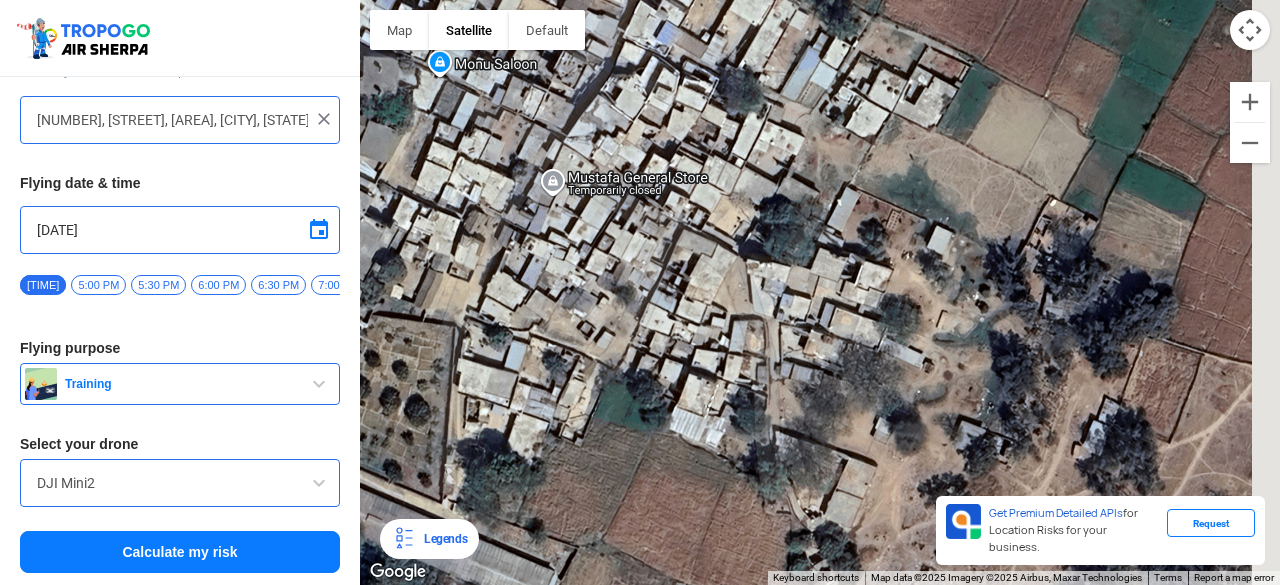 drag, startPoint x: 815, startPoint y: 357, endPoint x: 610, endPoint y: 234, distance: 239.06903 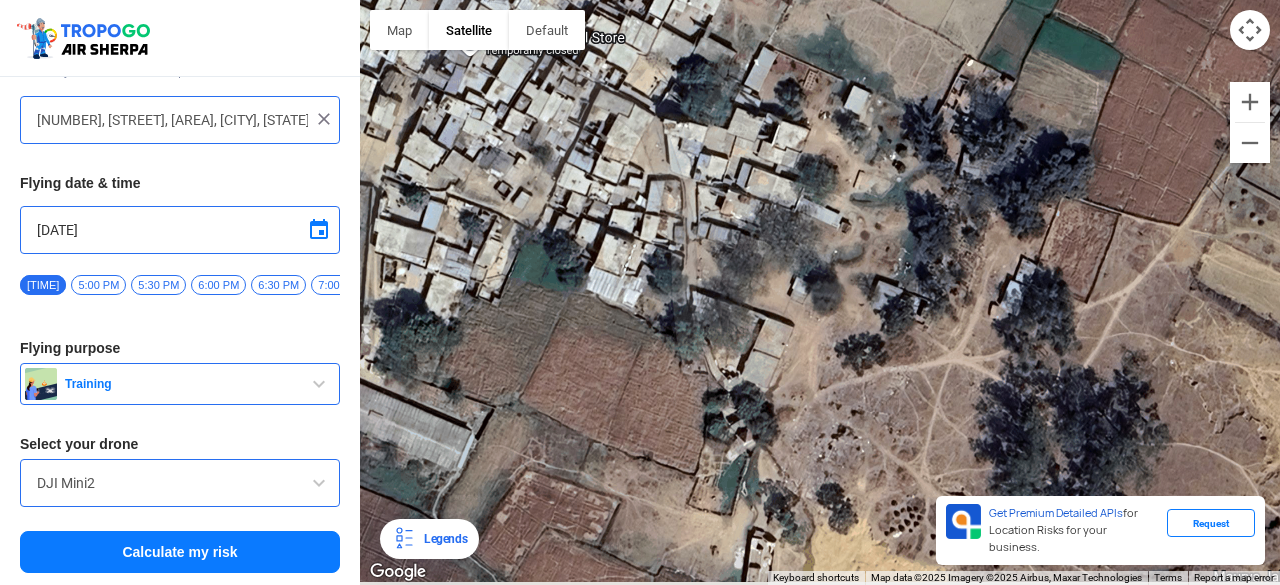 drag, startPoint x: 774, startPoint y: 443, endPoint x: 690, endPoint y: 297, distance: 168.4399 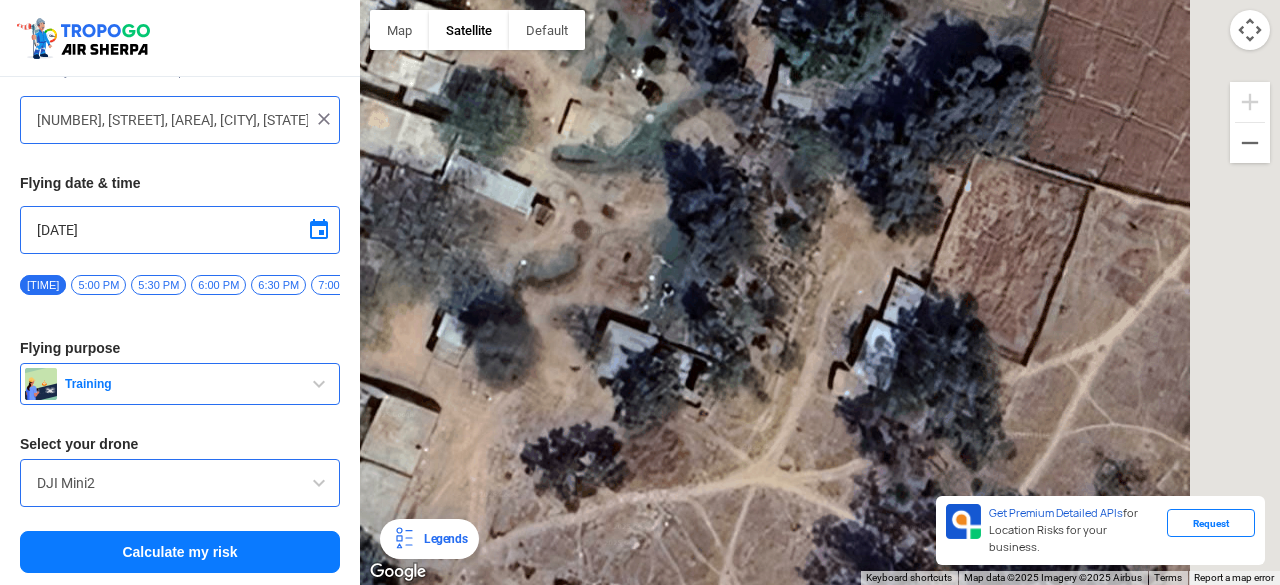 drag, startPoint x: 1031, startPoint y: 261, endPoint x: 657, endPoint y: 407, distance: 401.48724 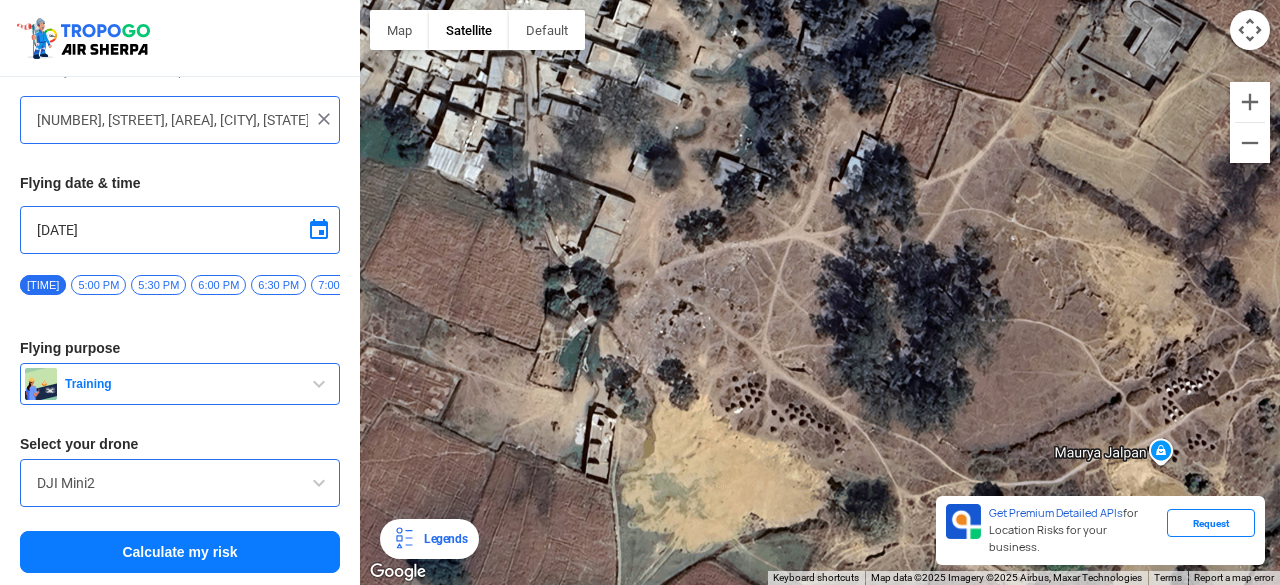 drag, startPoint x: 708, startPoint y: 355, endPoint x: 716, endPoint y: 334, distance: 22.472204 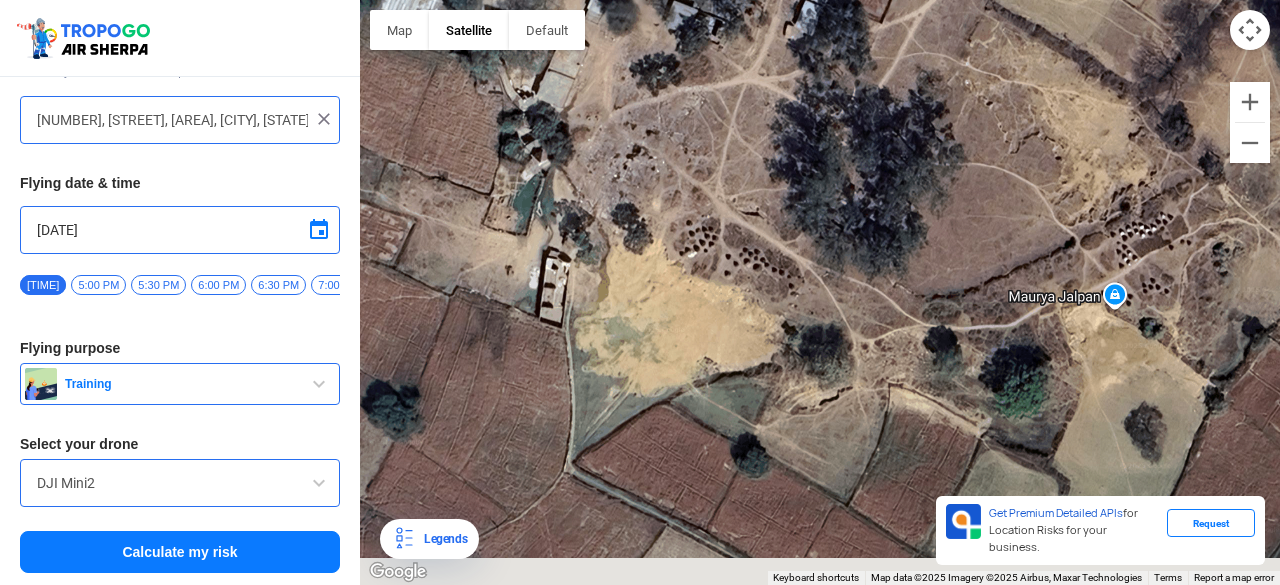 drag, startPoint x: 841, startPoint y: 422, endPoint x: 796, endPoint y: 261, distance: 167.17058 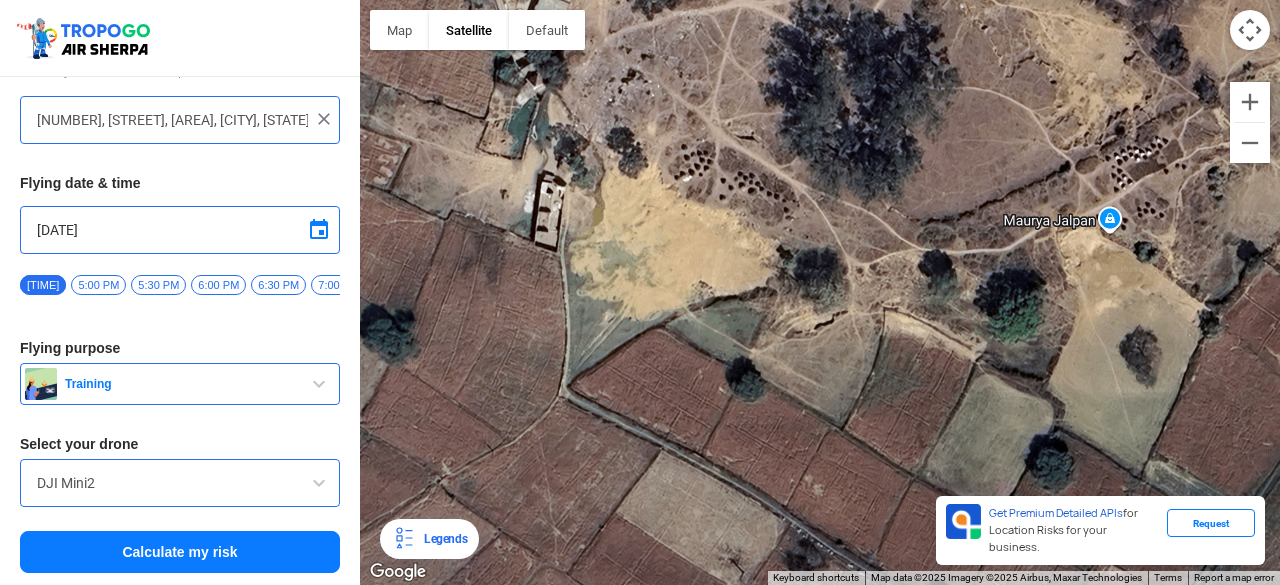 drag, startPoint x: 848, startPoint y: 461, endPoint x: 842, endPoint y: 383, distance: 78.23043 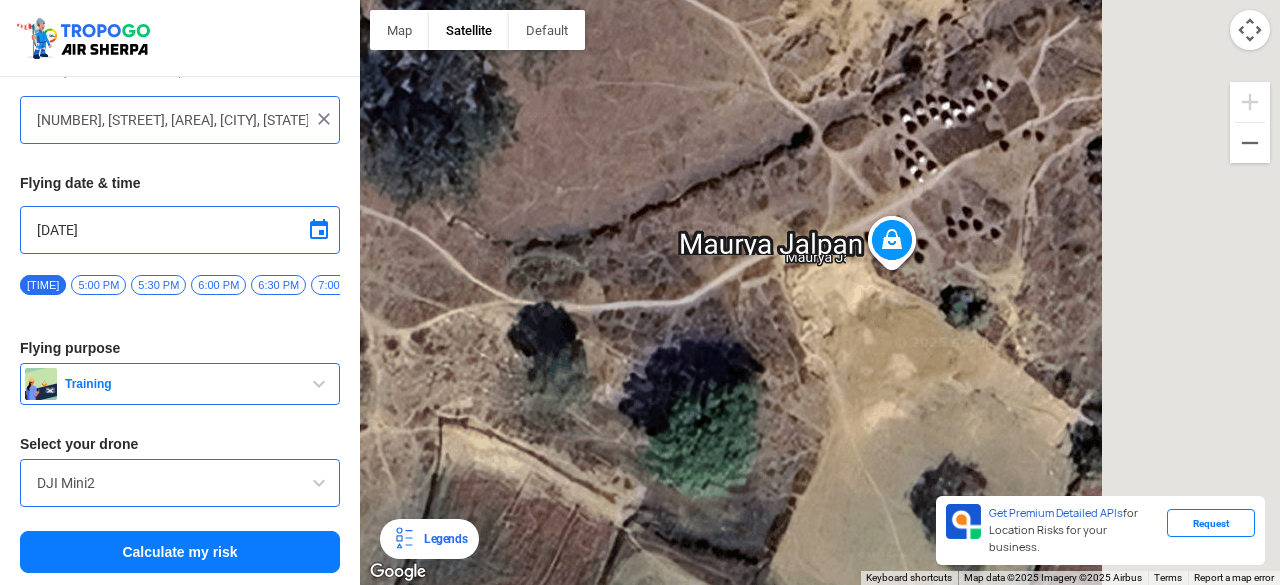 drag, startPoint x: 932, startPoint y: 279, endPoint x: 864, endPoint y: 291, distance: 69.050705 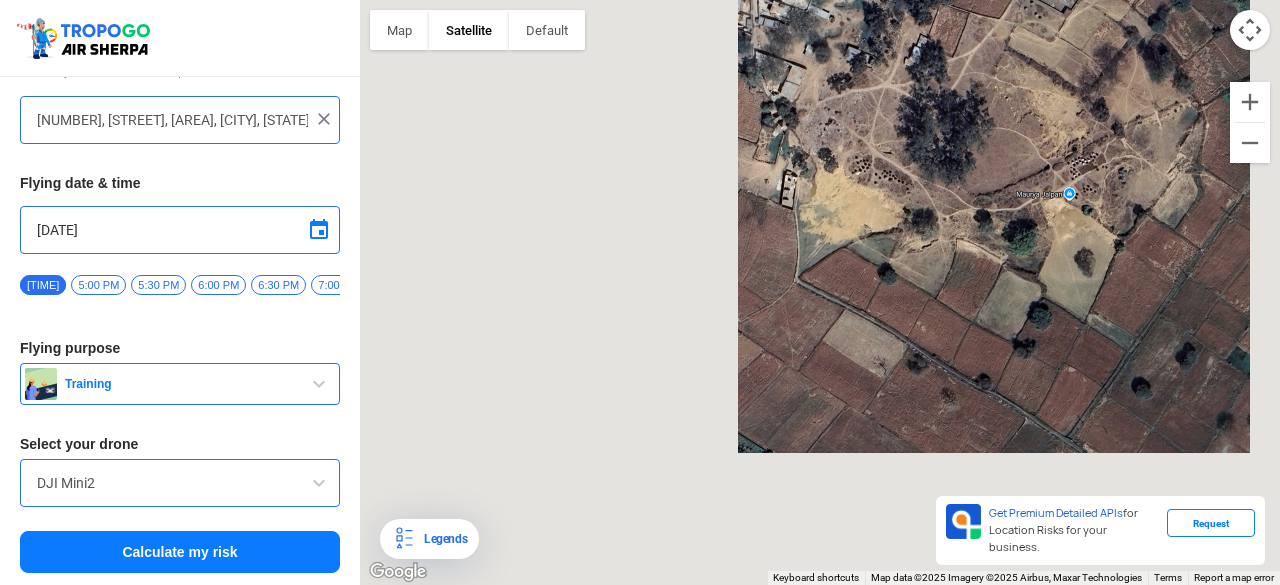 drag, startPoint x: 710, startPoint y: 371, endPoint x: 898, endPoint y: 293, distance: 203.5387 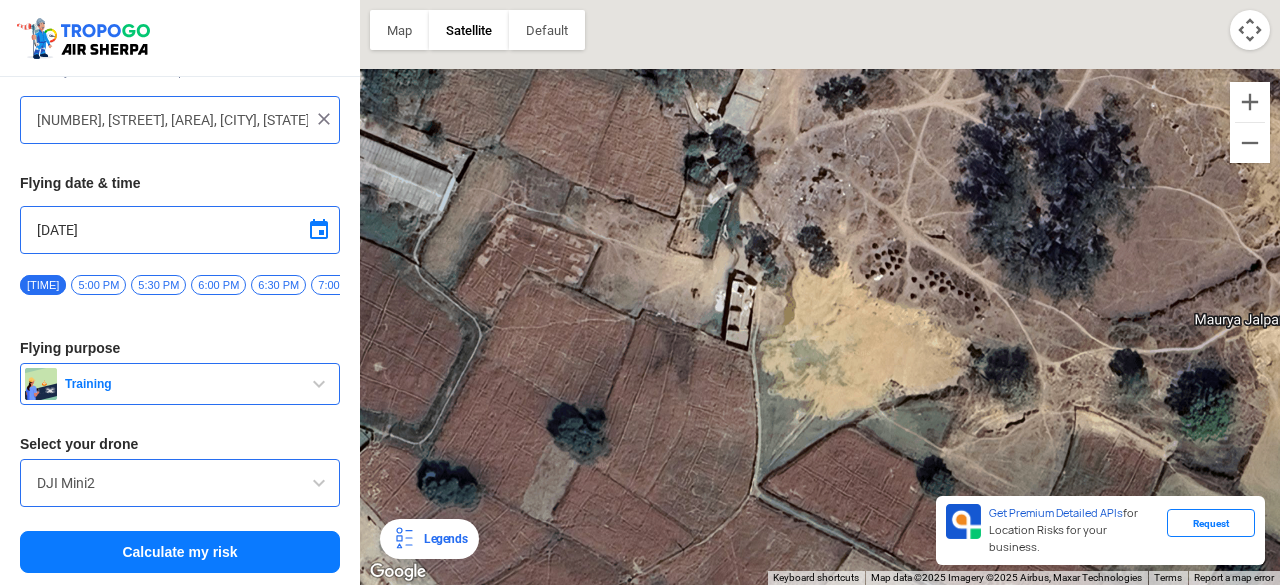 drag, startPoint x: 811, startPoint y: 209, endPoint x: 762, endPoint y: 406, distance: 203.00246 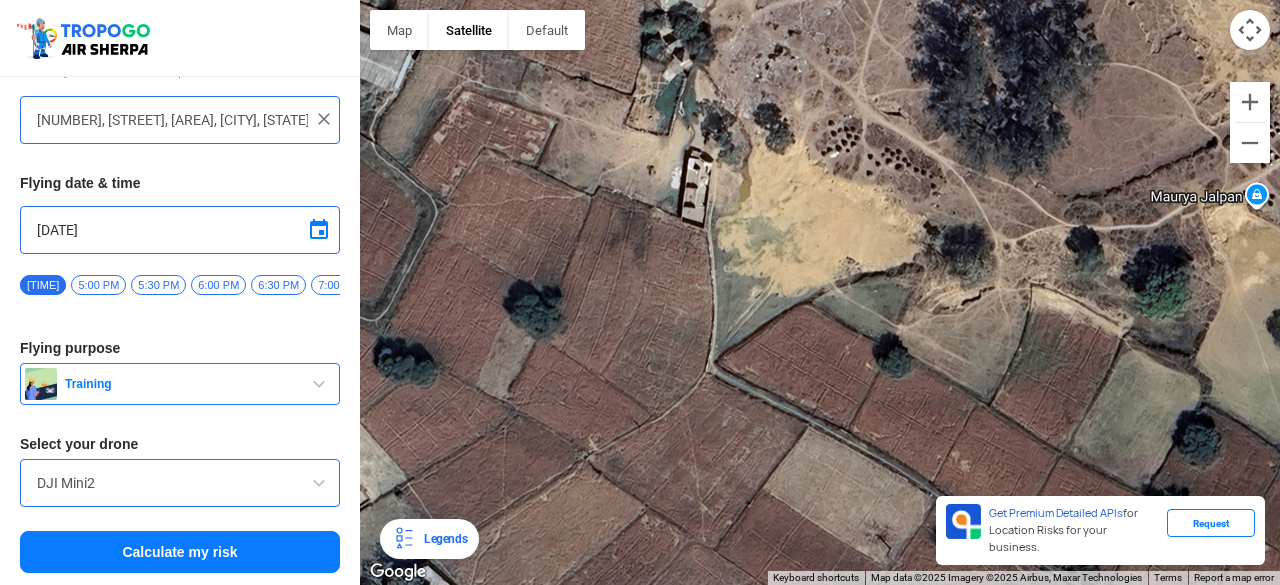 drag, startPoint x: 726, startPoint y: 409, endPoint x: 688, endPoint y: 273, distance: 141.20906 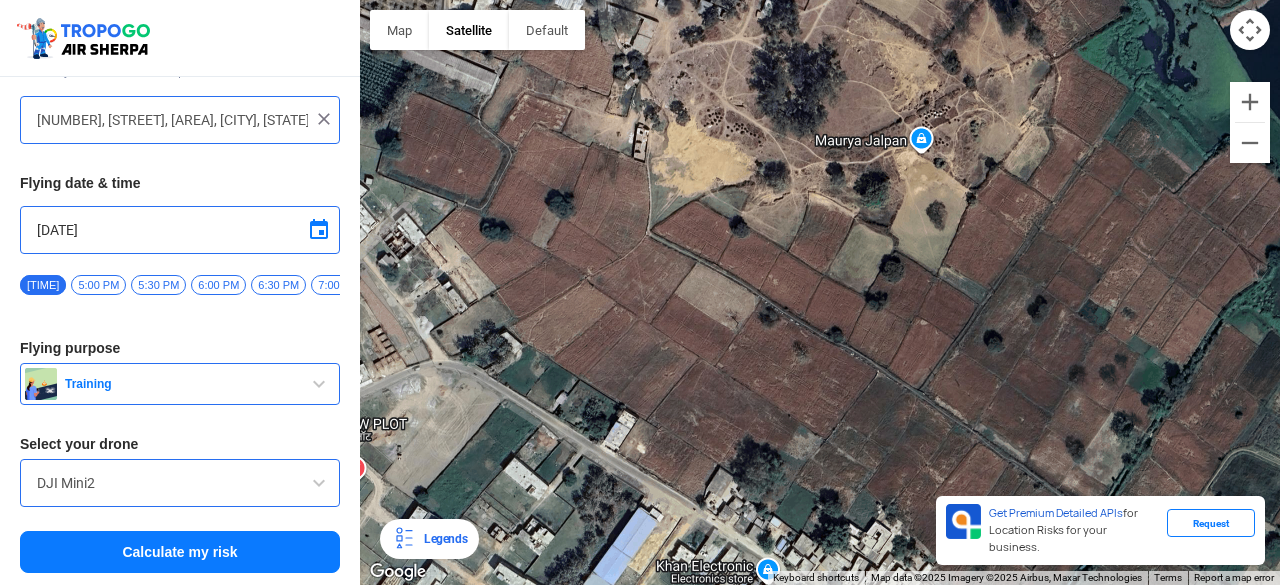 drag, startPoint x: 709, startPoint y: 388, endPoint x: 670, endPoint y: 333, distance: 67.424034 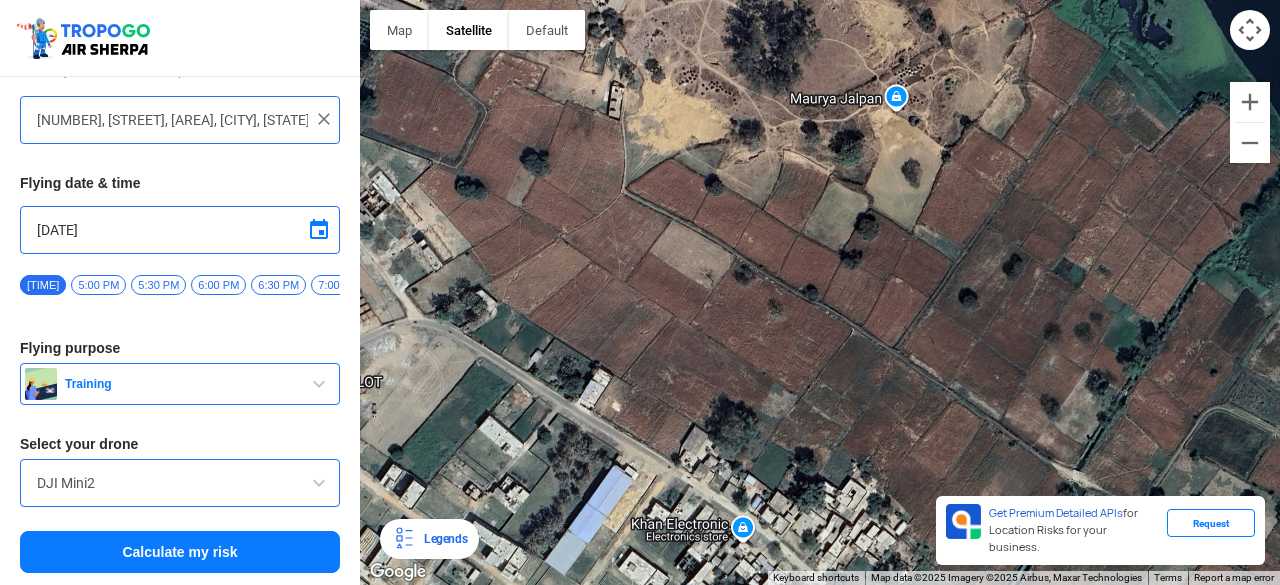 drag, startPoint x: 702, startPoint y: 385, endPoint x: 677, endPoint y: 339, distance: 52.35456 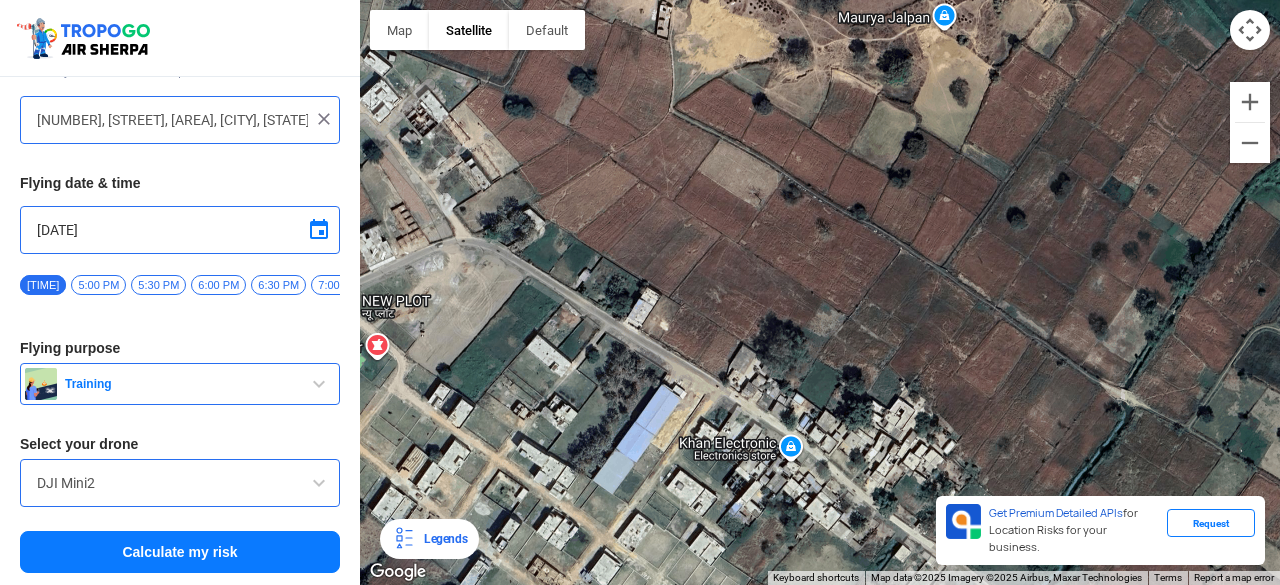 drag, startPoint x: 529, startPoint y: 395, endPoint x: 581, endPoint y: 303, distance: 105.67876 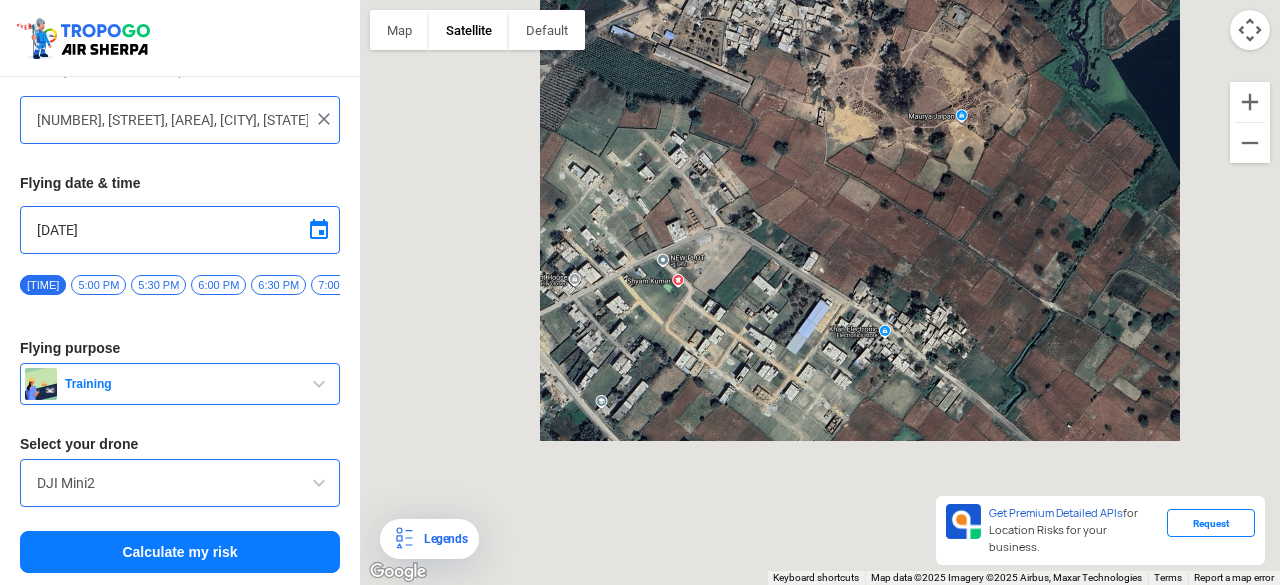 drag, startPoint x: 530, startPoint y: 449, endPoint x: 771, endPoint y: 337, distance: 265.75363 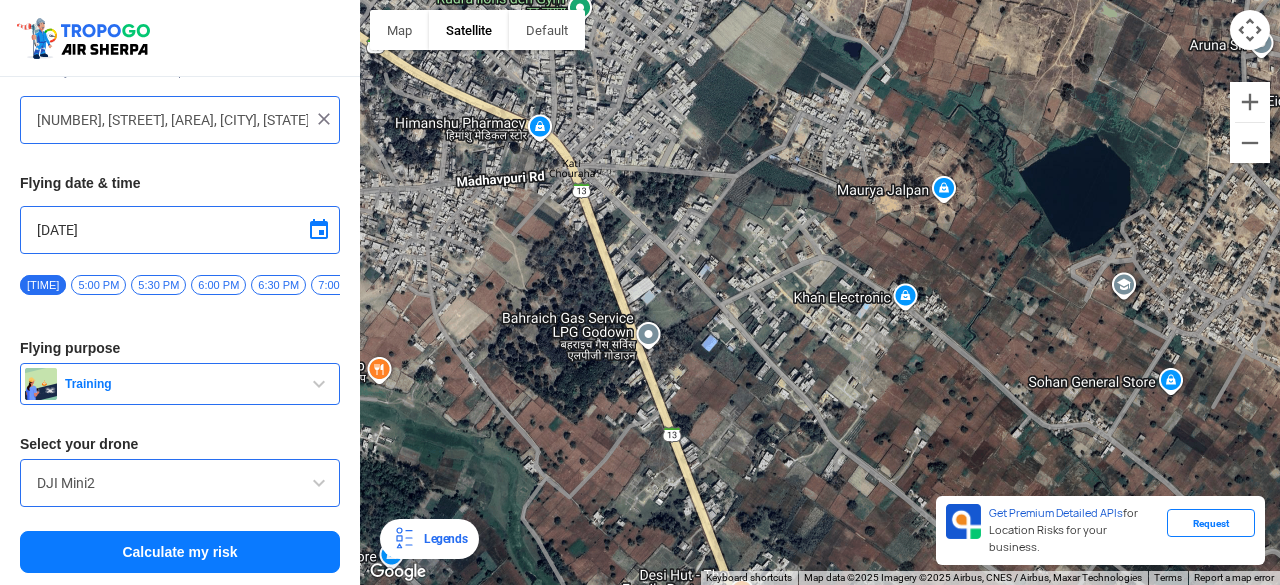 drag, startPoint x: 510, startPoint y: 219, endPoint x: 536, endPoint y: 209, distance: 27.856777 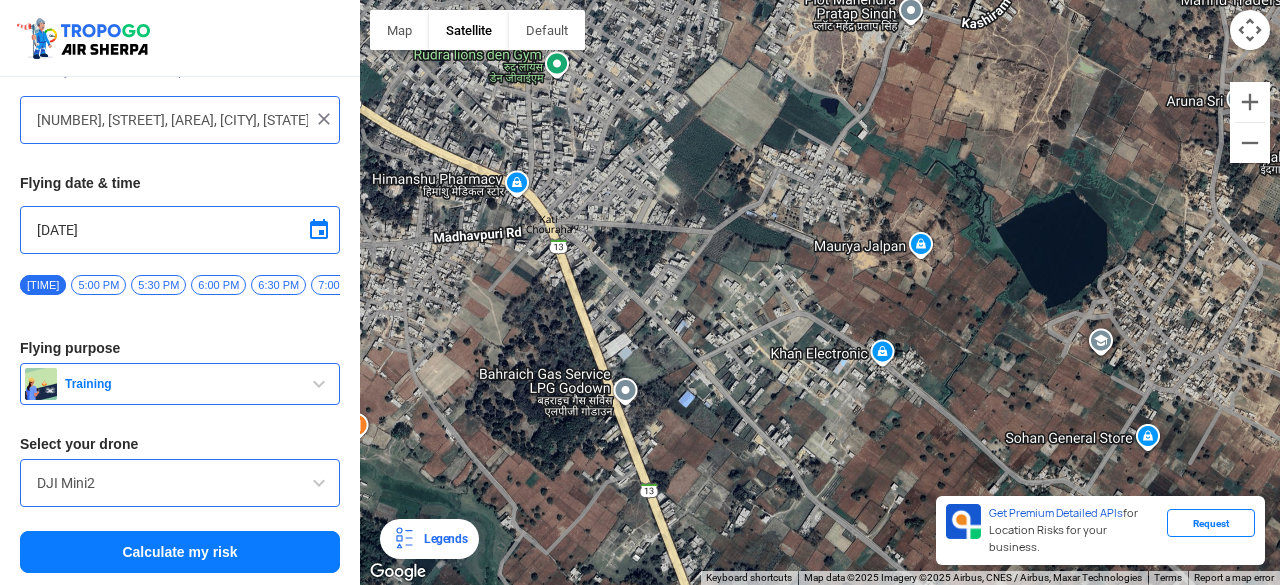 drag, startPoint x: 844, startPoint y: 222, endPoint x: 823, endPoint y: 273, distance: 55.154327 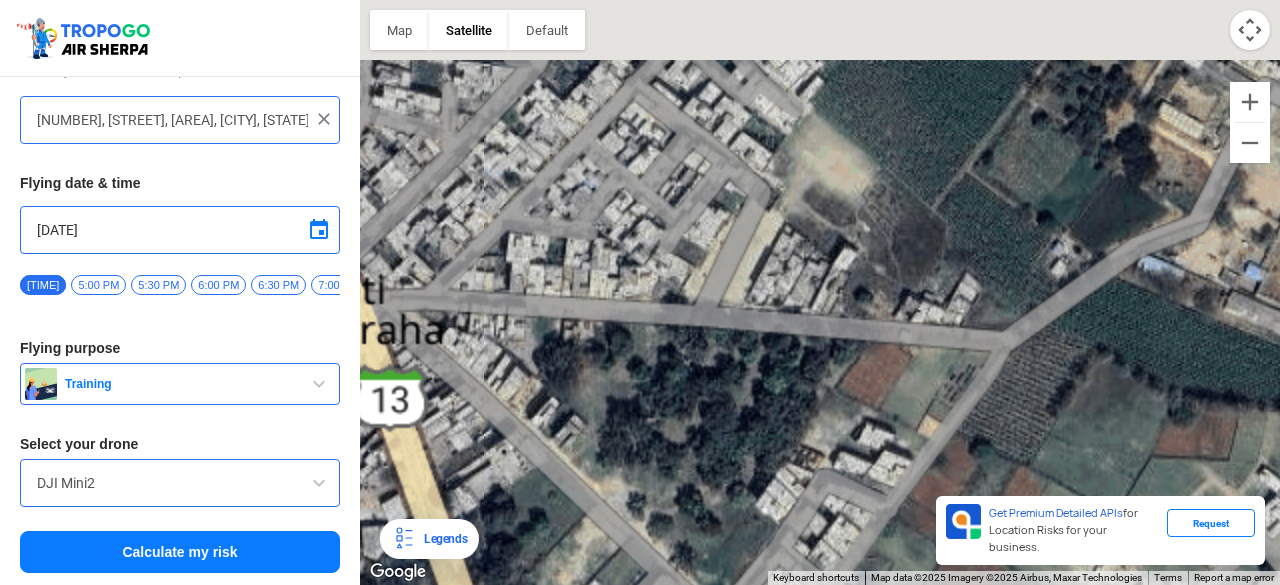 drag, startPoint x: 600, startPoint y: 223, endPoint x: 702, endPoint y: 323, distance: 142.84258 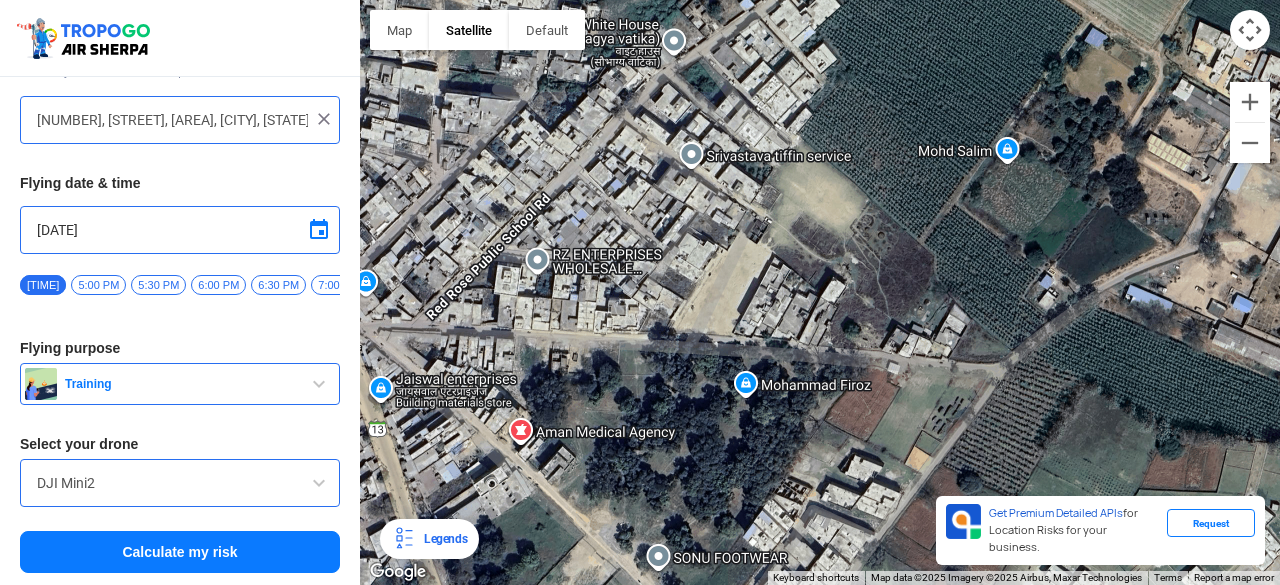 drag, startPoint x: 835, startPoint y: 183, endPoint x: 826, endPoint y: 209, distance: 27.513634 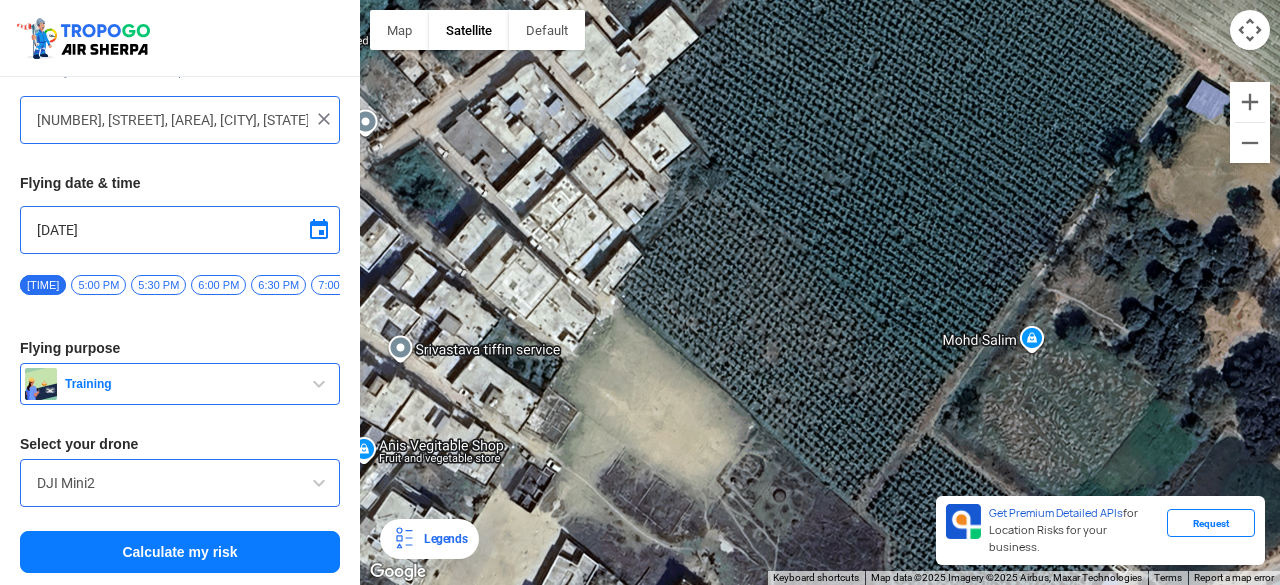 drag, startPoint x: 734, startPoint y: 325, endPoint x: 644, endPoint y: 453, distance: 156.47363 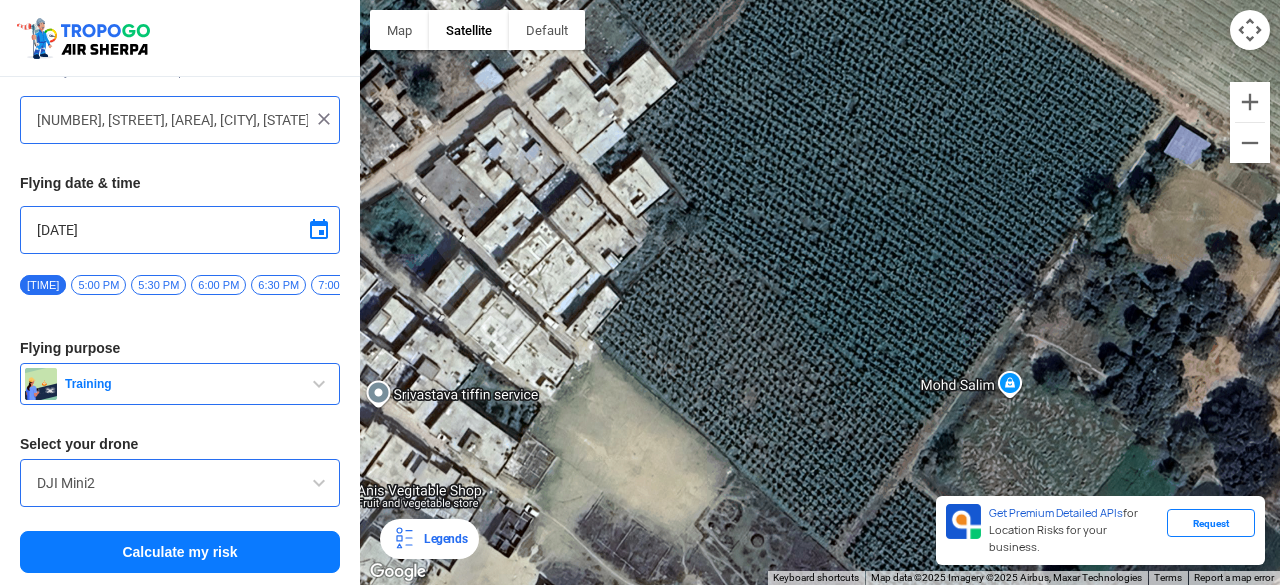drag, startPoint x: 807, startPoint y: 228, endPoint x: 773, endPoint y: 312, distance: 90.62009 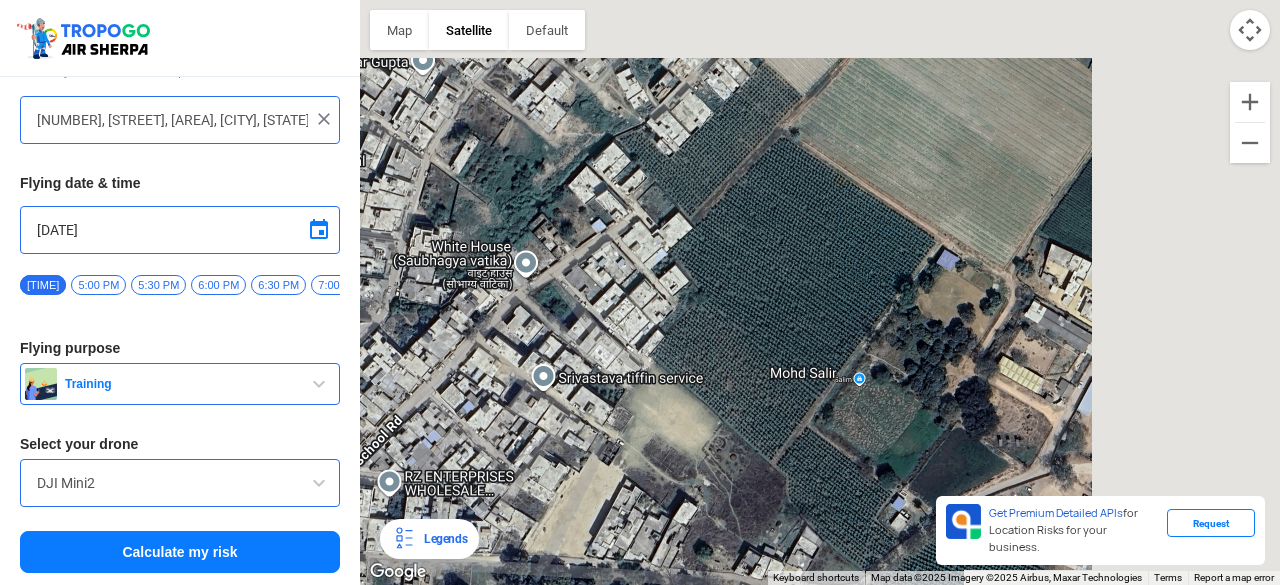drag, startPoint x: 774, startPoint y: 327, endPoint x: 752, endPoint y: 321, distance: 22.803509 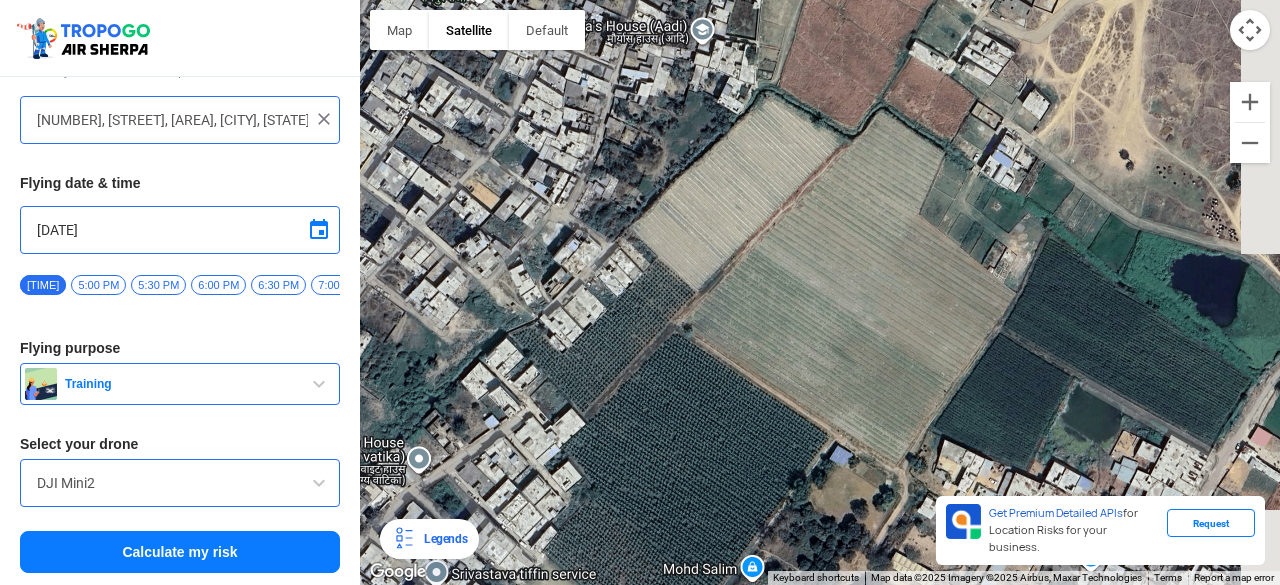 drag, startPoint x: 795, startPoint y: 269, endPoint x: 722, endPoint y: 365, distance: 120.60265 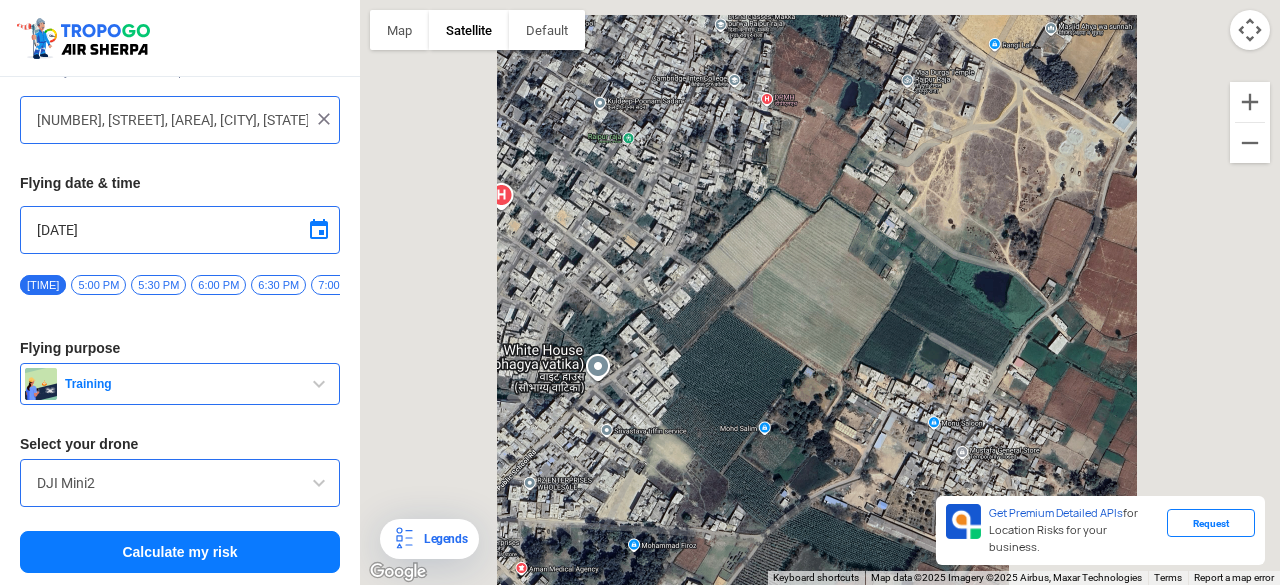 drag, startPoint x: 843, startPoint y: 377, endPoint x: 816, endPoint y: 327, distance: 56.82429 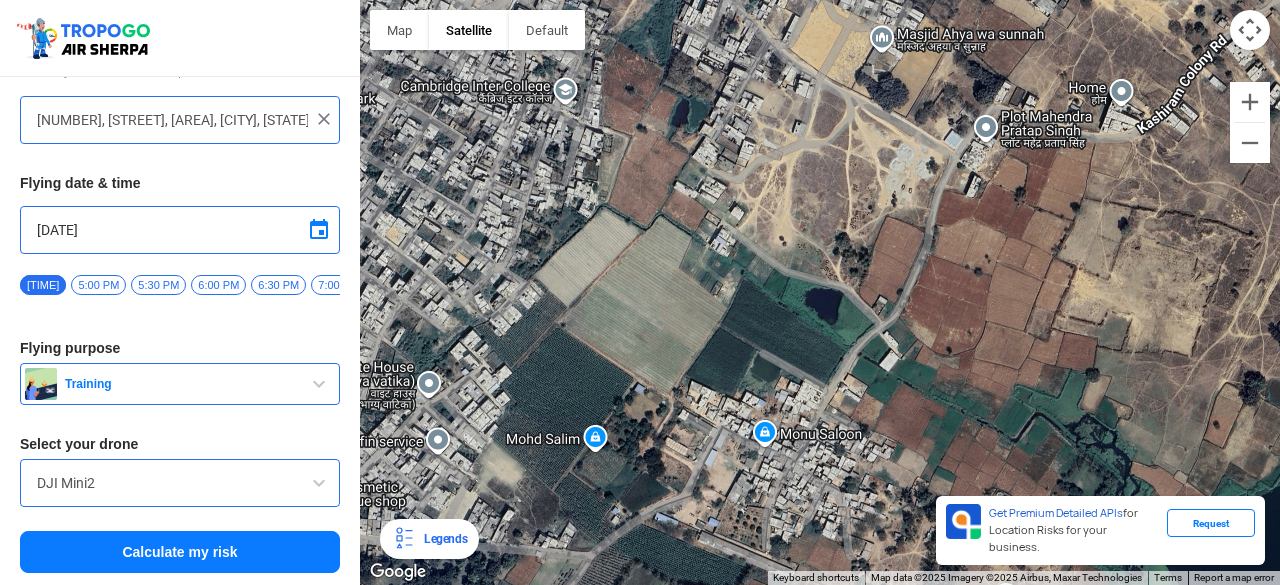 drag, startPoint x: 725, startPoint y: 491, endPoint x: 555, endPoint y: 505, distance: 170.5755 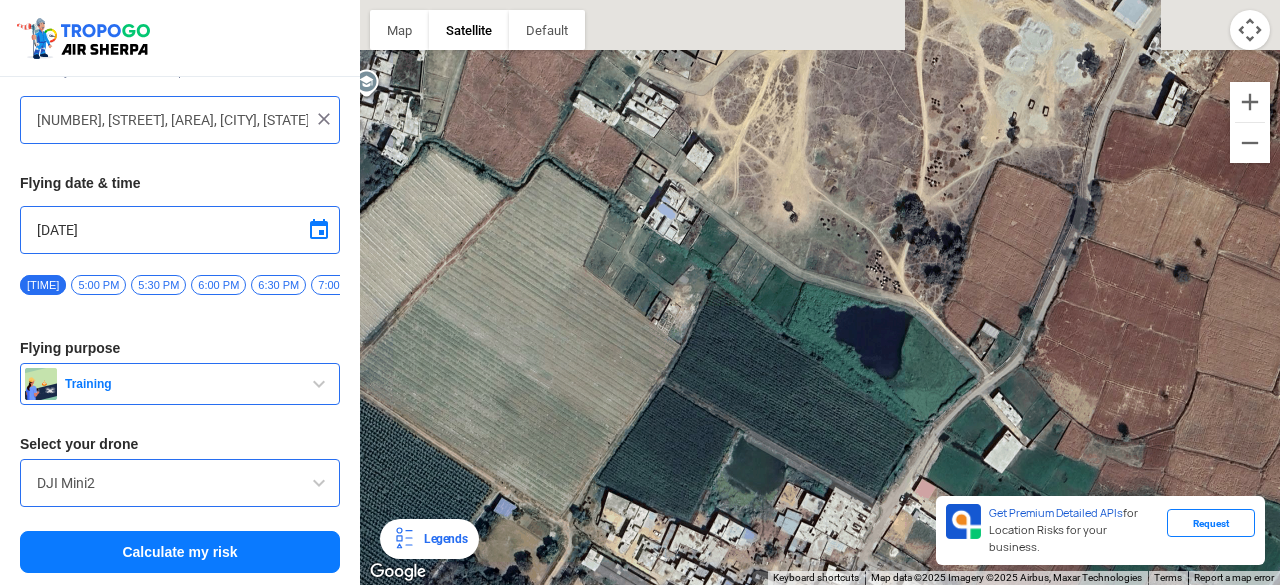 drag, startPoint x: 704, startPoint y: 188, endPoint x: 660, endPoint y: 275, distance: 97.49359 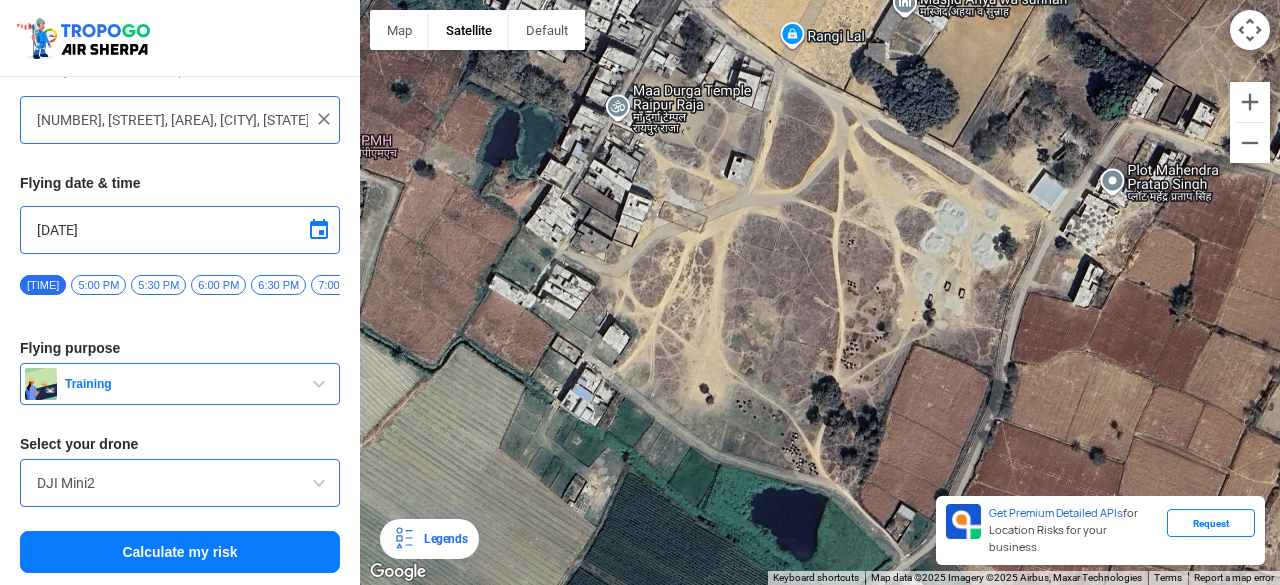 drag, startPoint x: 782, startPoint y: 127, endPoint x: 697, endPoint y: 317, distance: 208.14658 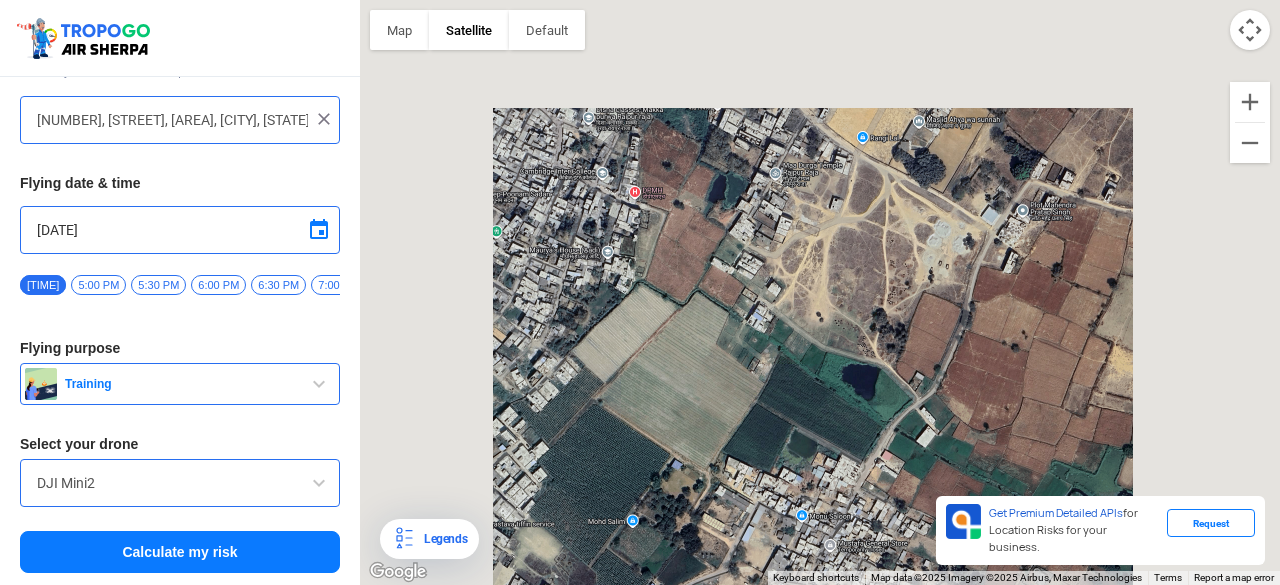 drag, startPoint x: 632, startPoint y: 337, endPoint x: 736, endPoint y: 195, distance: 176.01137 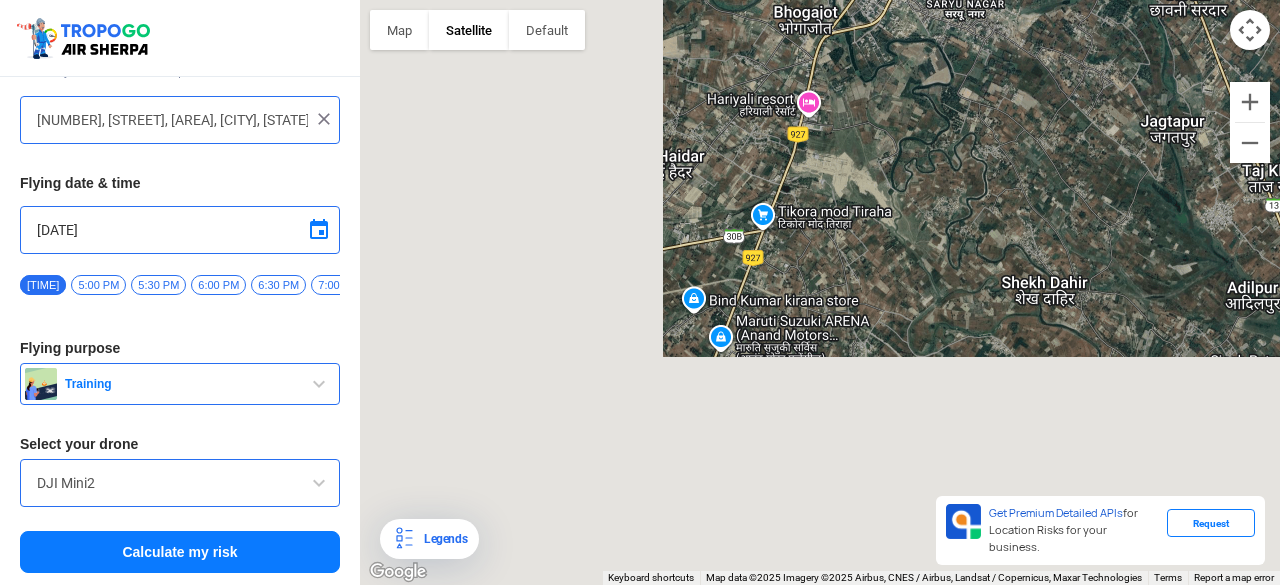 drag, startPoint x: 699, startPoint y: 308, endPoint x: 1113, endPoint y: 55, distance: 485.18552 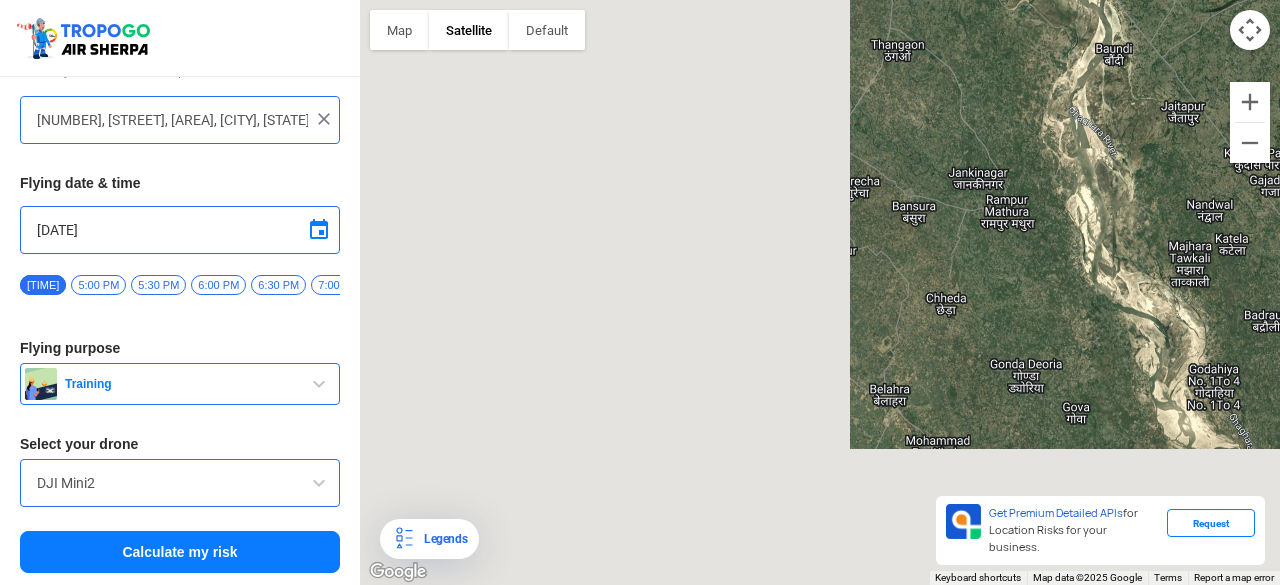 drag, startPoint x: 496, startPoint y: 335, endPoint x: 1056, endPoint y: 27, distance: 639.1119 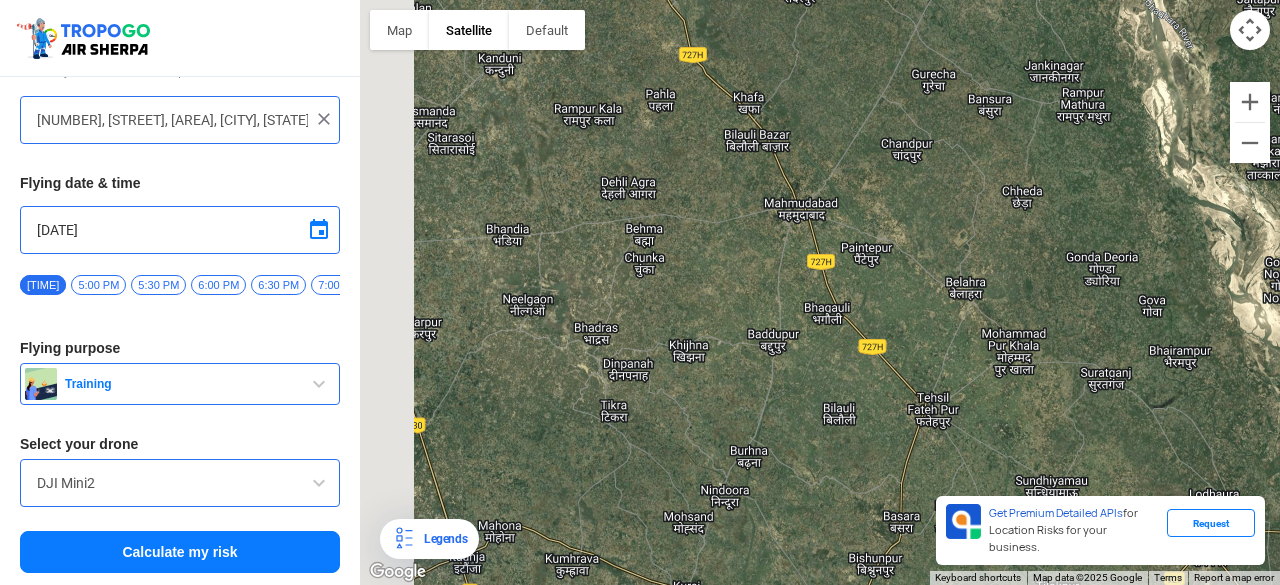 drag, startPoint x: 562, startPoint y: 285, endPoint x: 726, endPoint y: 96, distance: 250.23389 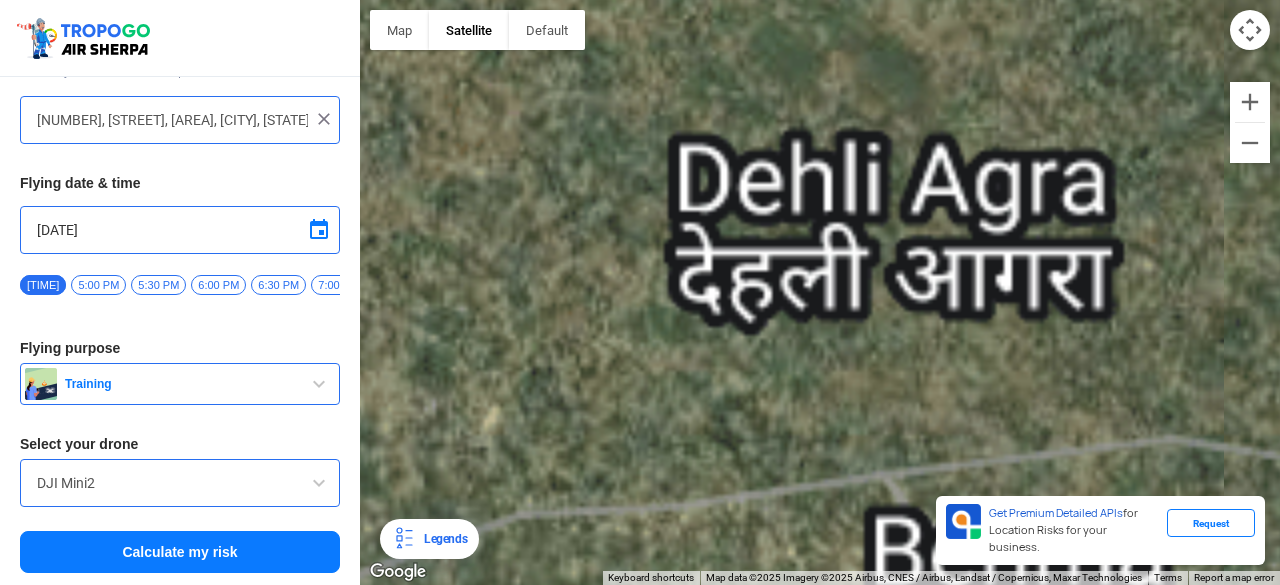 drag, startPoint x: 642, startPoint y: 165, endPoint x: 887, endPoint y: 298, distance: 278.7723 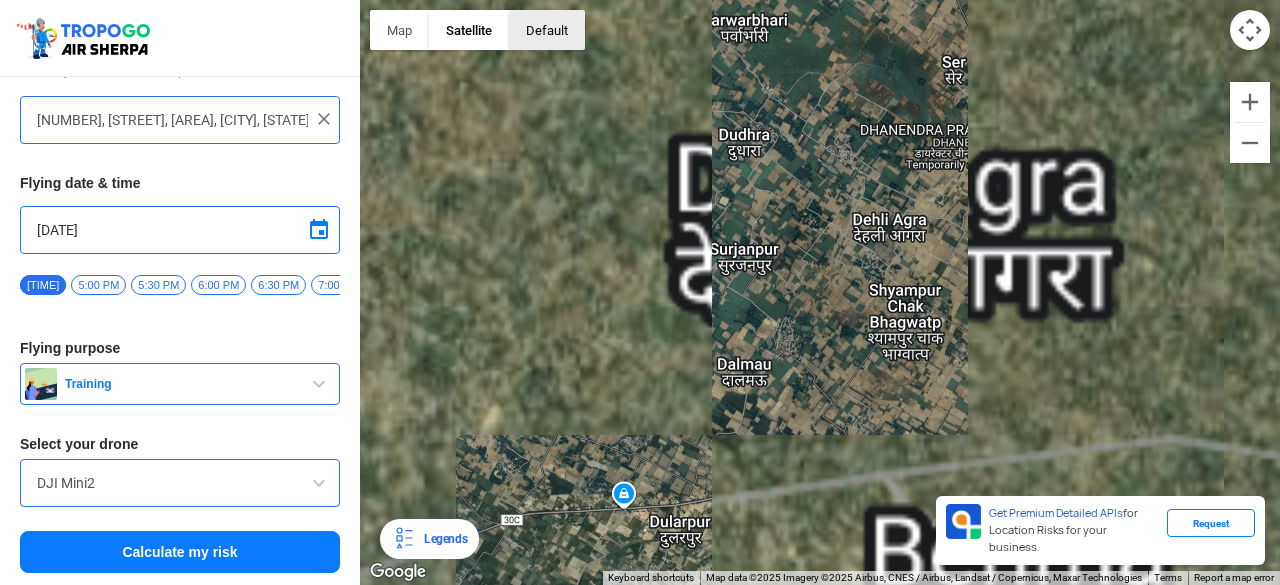 click 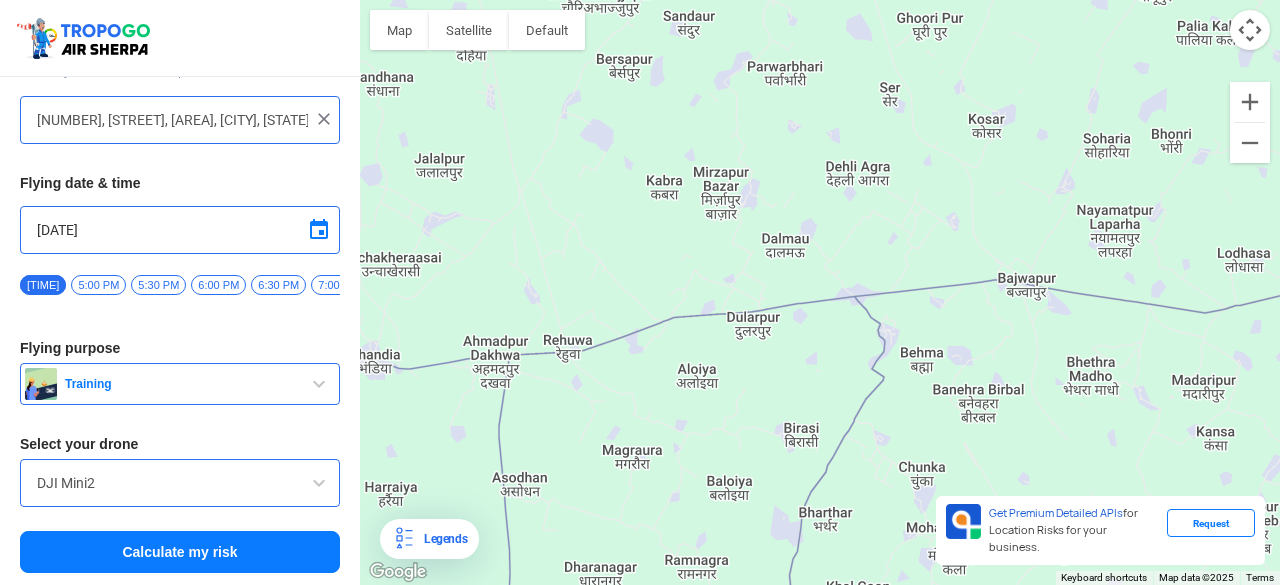 click at bounding box center (180, 120) 